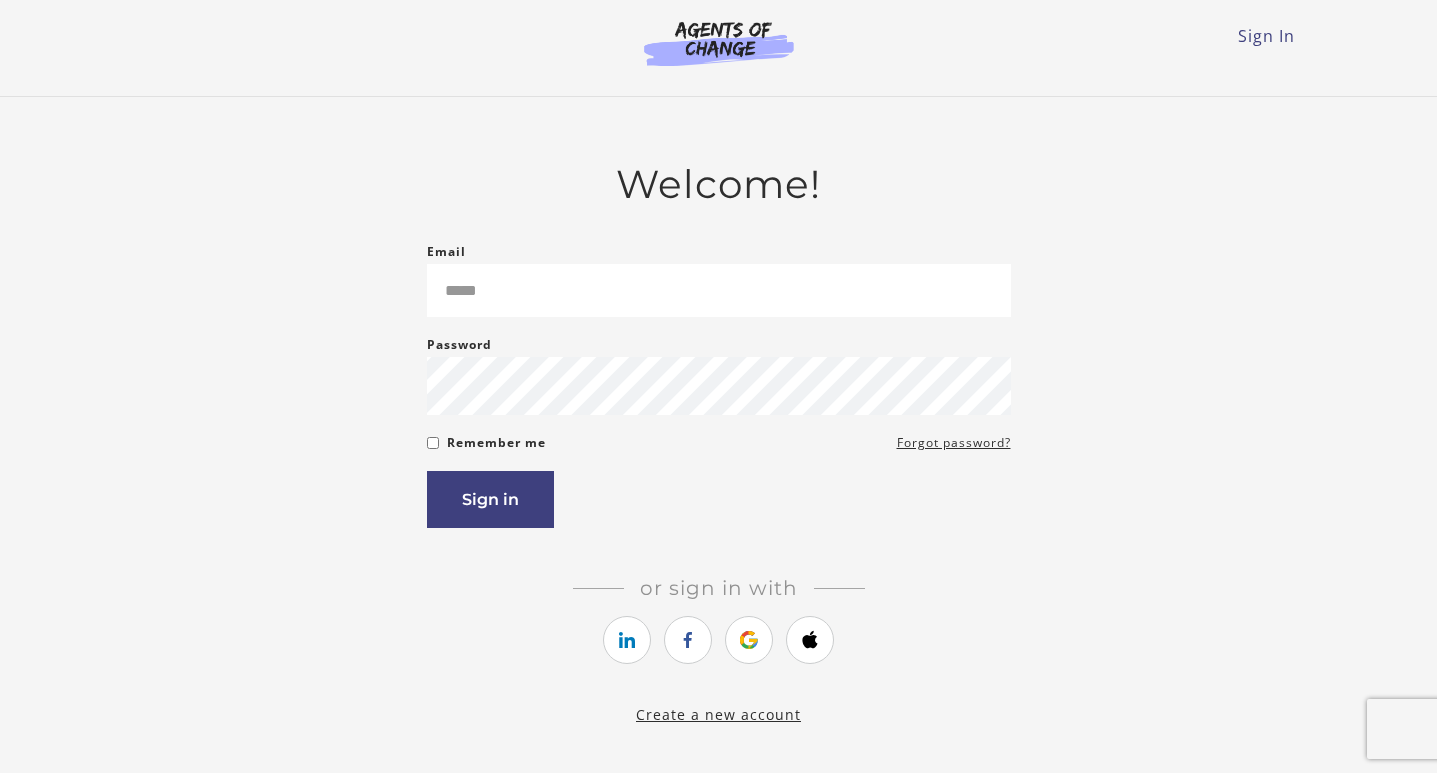 scroll, scrollTop: 0, scrollLeft: 0, axis: both 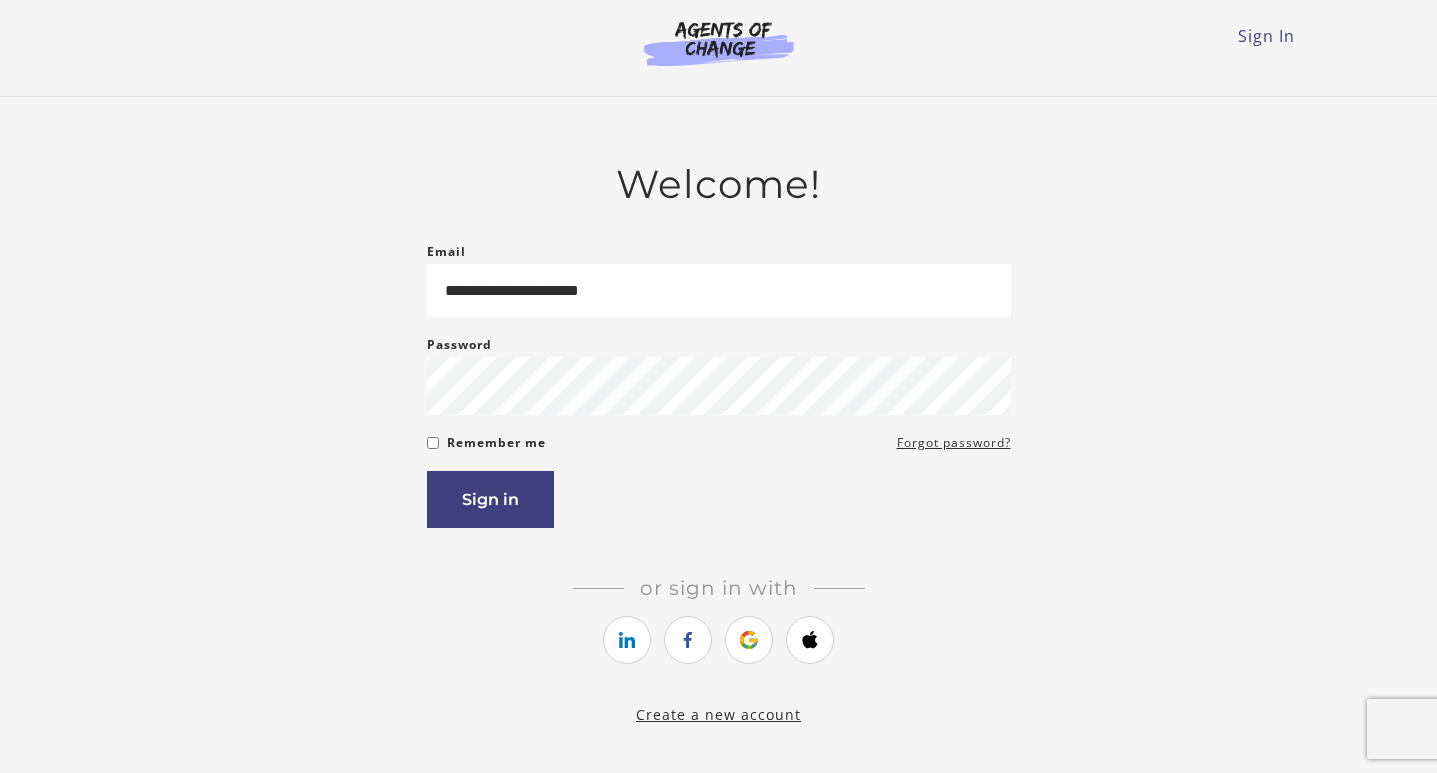 type on "**********" 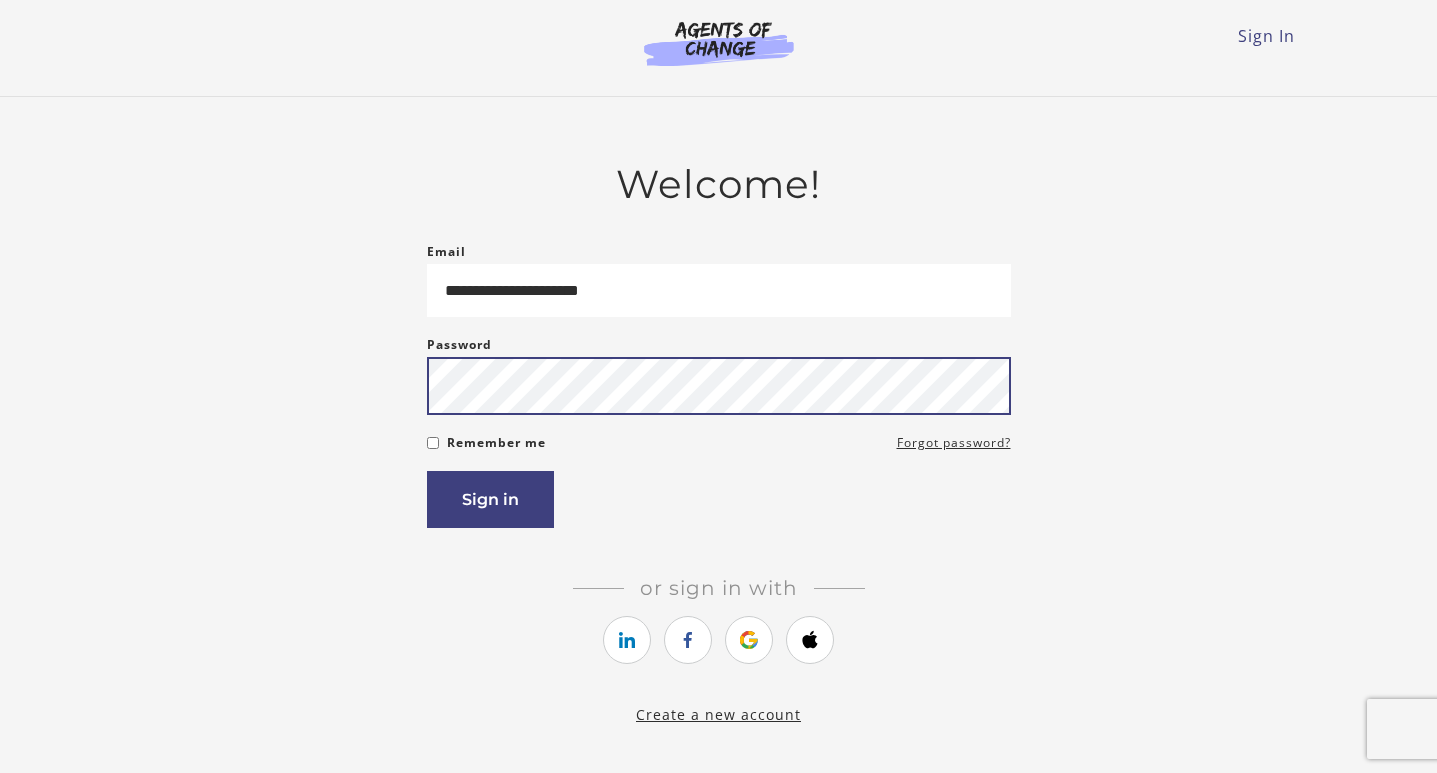click on "Sign in" at bounding box center [490, 499] 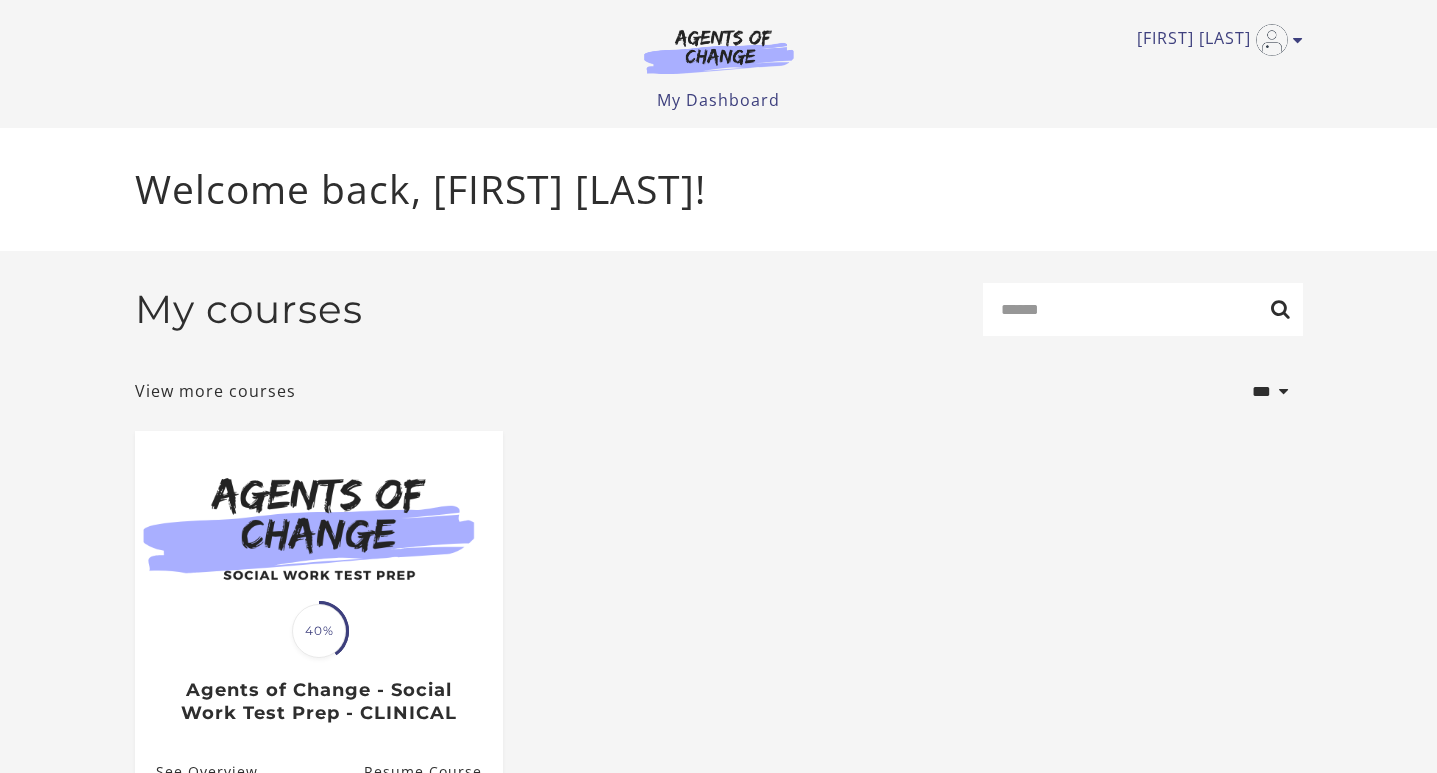 scroll, scrollTop: 0, scrollLeft: 0, axis: both 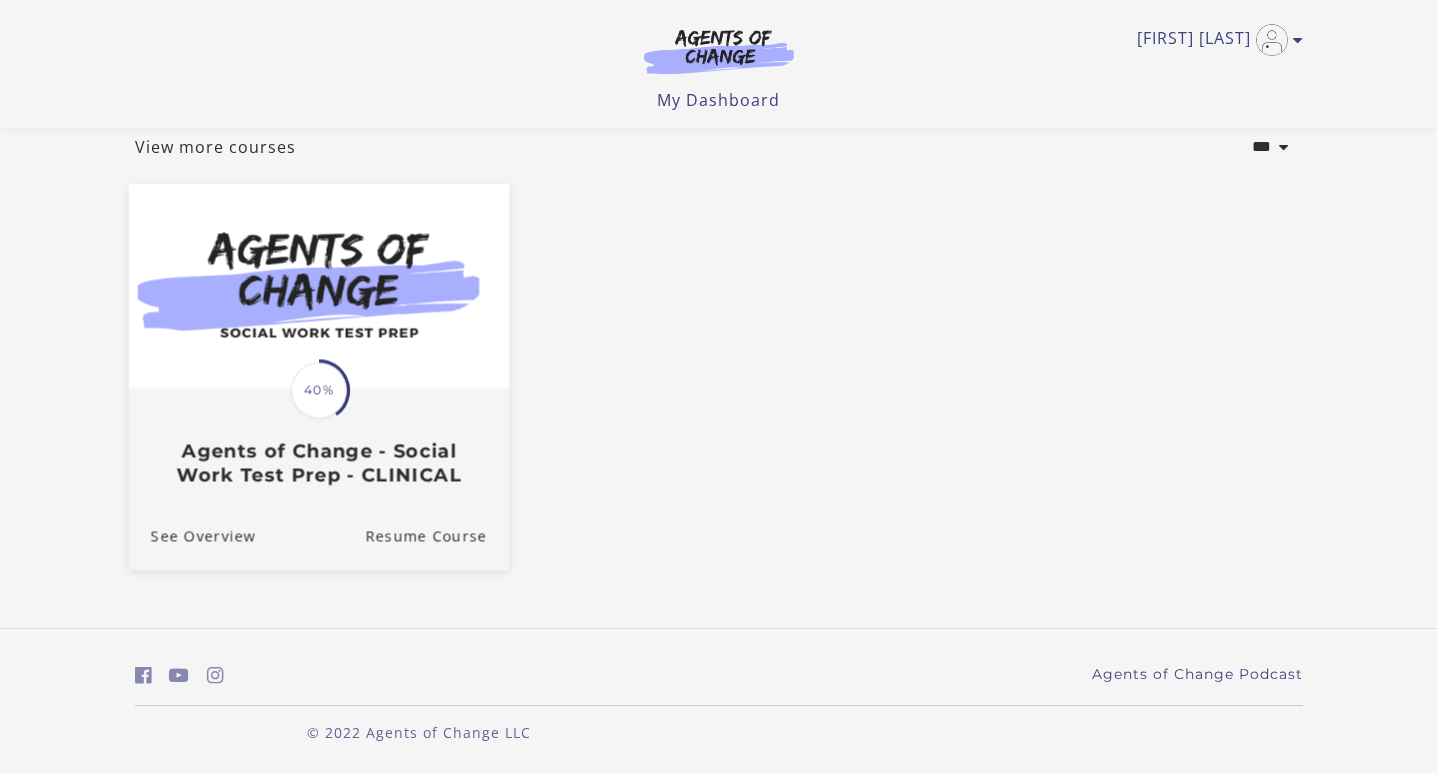 click at bounding box center (318, 285) 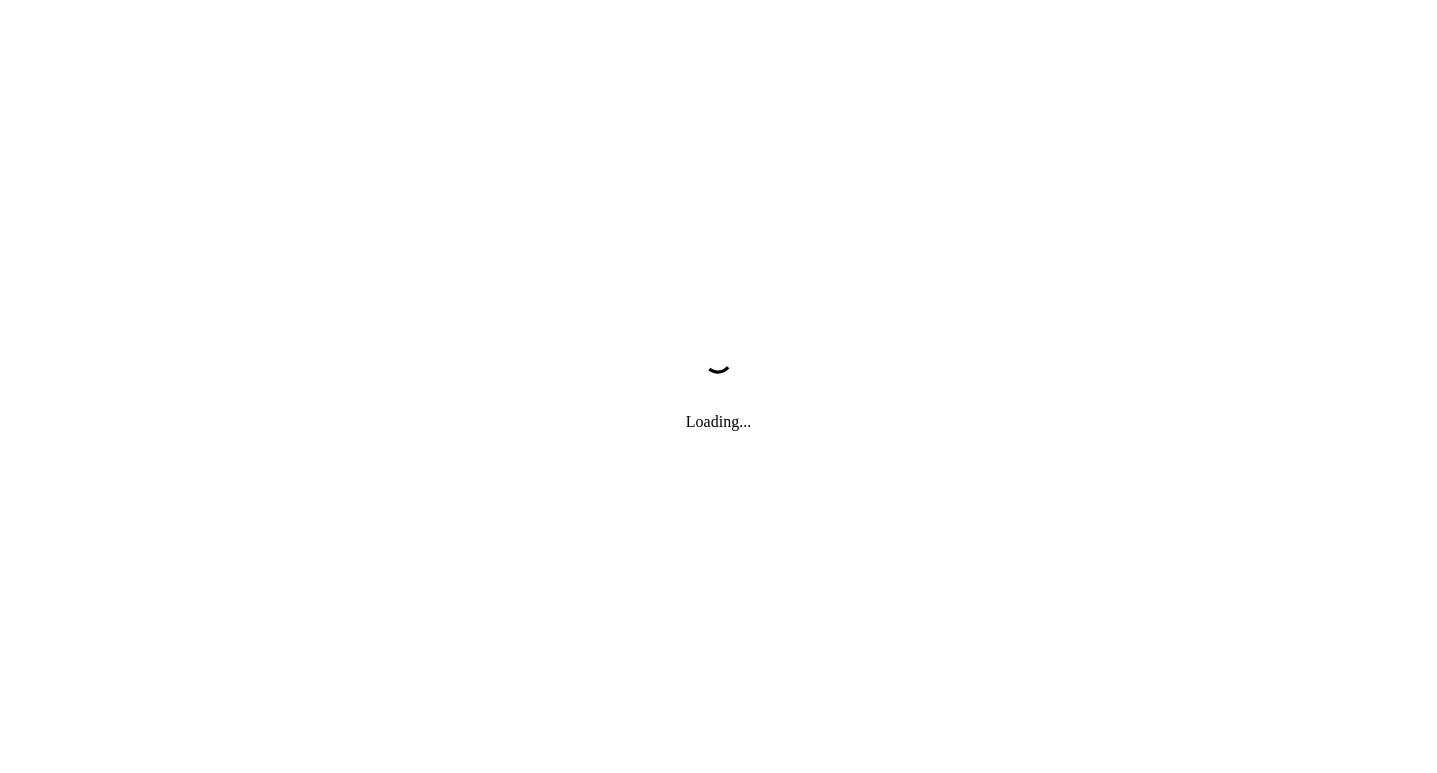 scroll, scrollTop: 0, scrollLeft: 0, axis: both 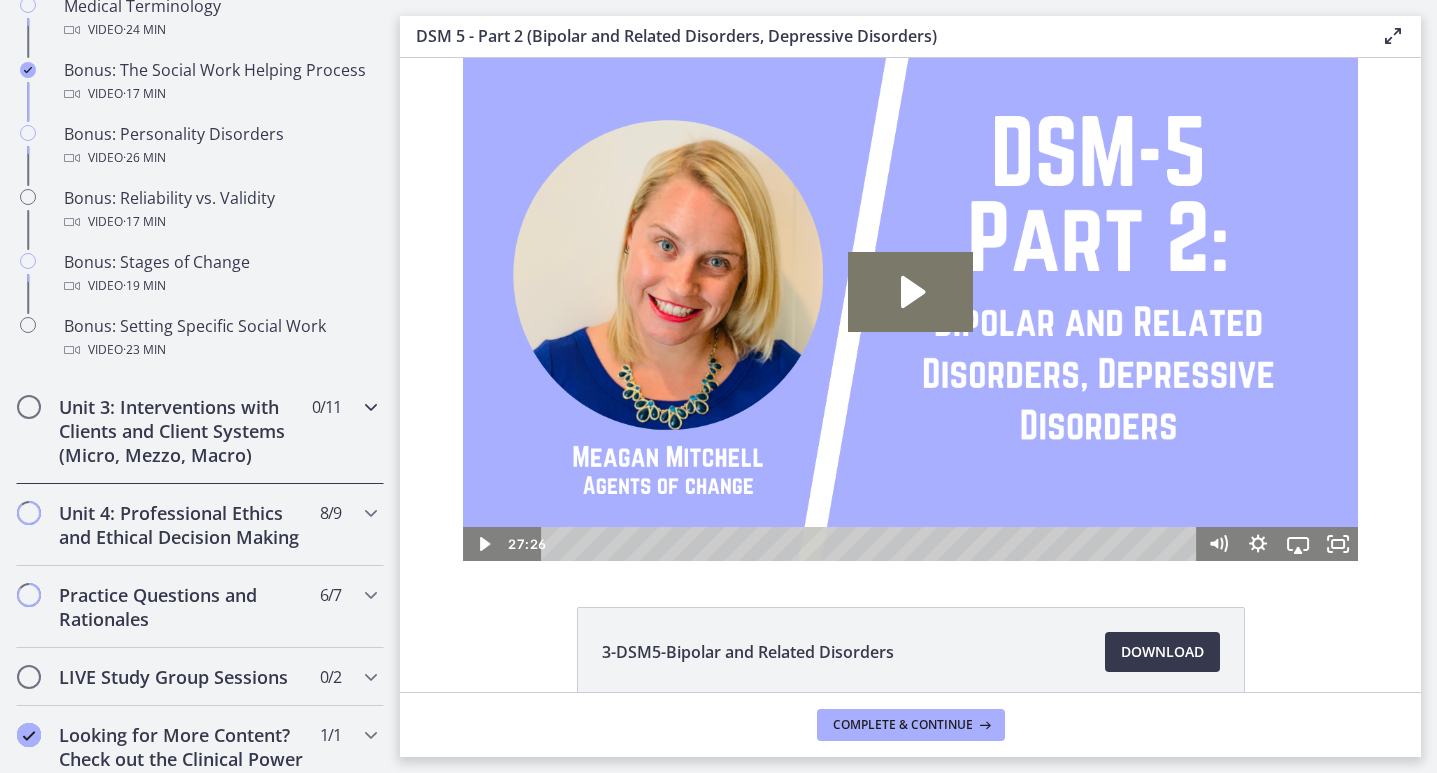click on "Unit 3: Interventions with Clients and Client Systems (Micro, Mezzo, Macro)" at bounding box center [181, 431] 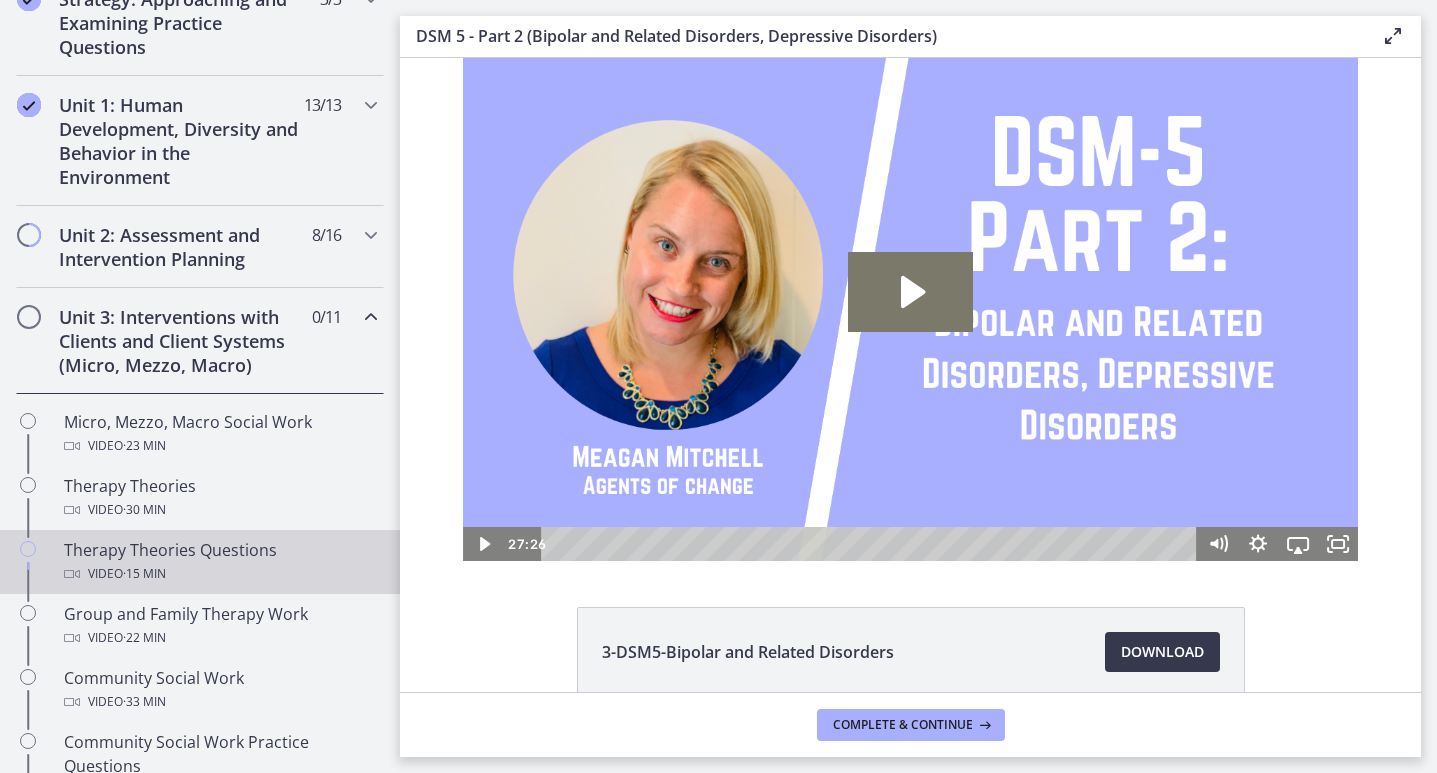 scroll, scrollTop: 494, scrollLeft: 0, axis: vertical 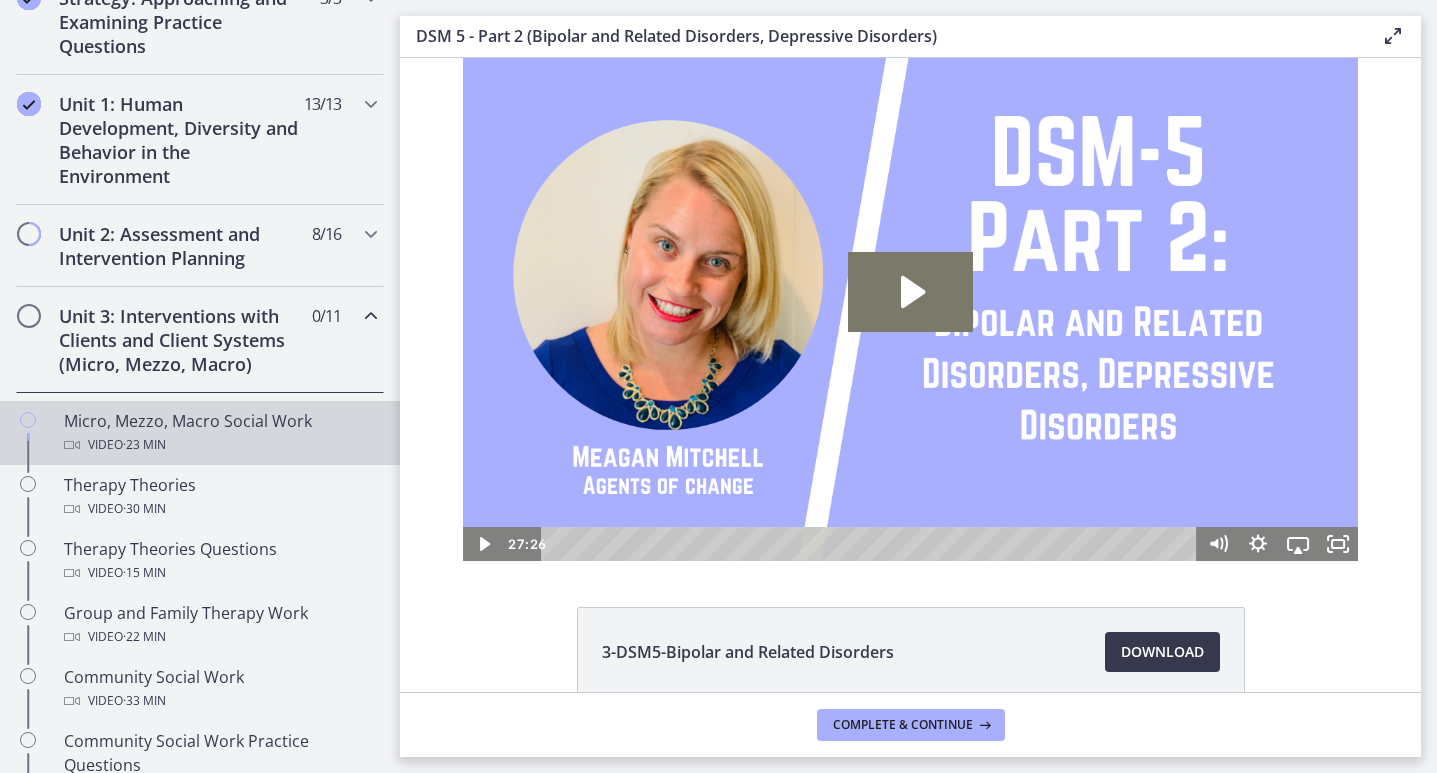 click on "Micro, Mezzo, Macro Social Work
Video
·  23 min" at bounding box center (220, 433) 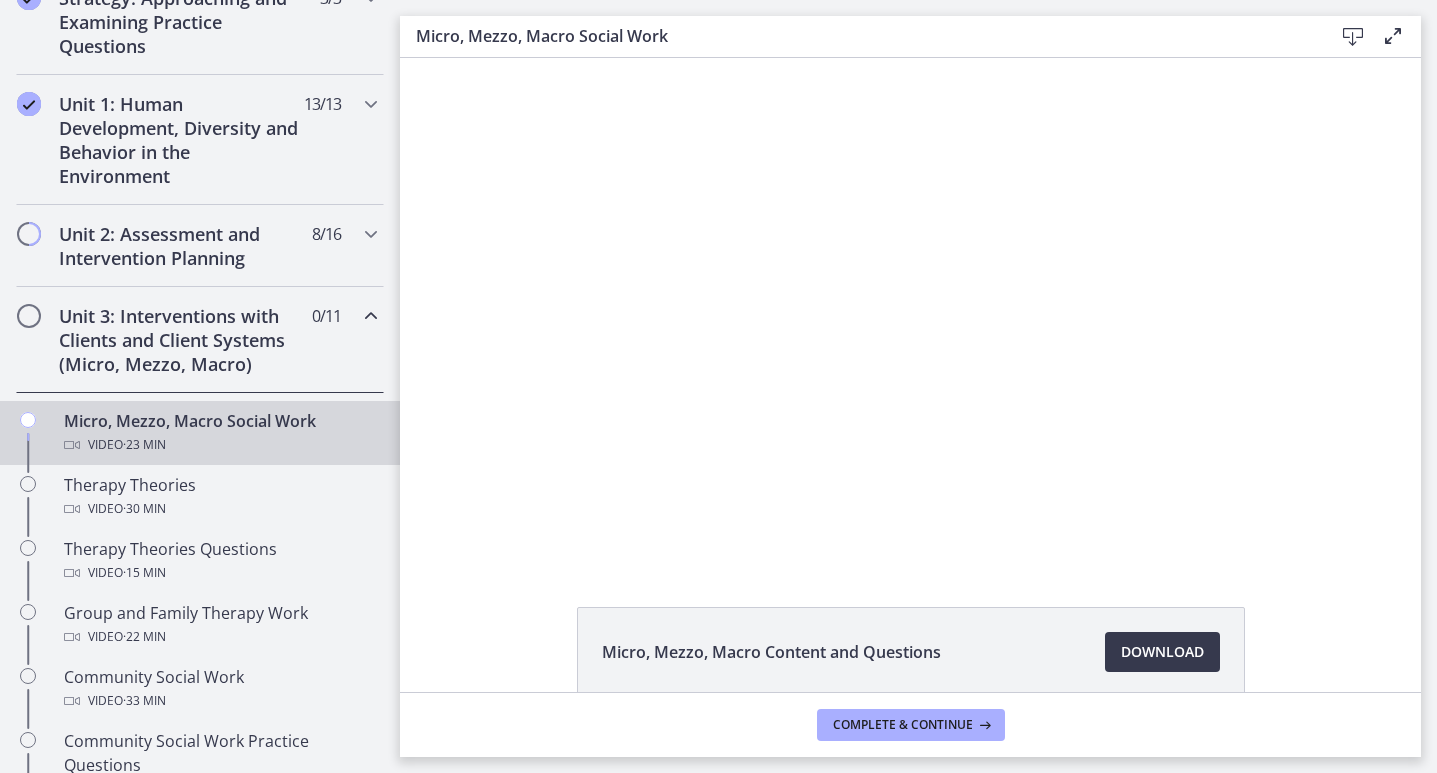 scroll, scrollTop: 0, scrollLeft: 0, axis: both 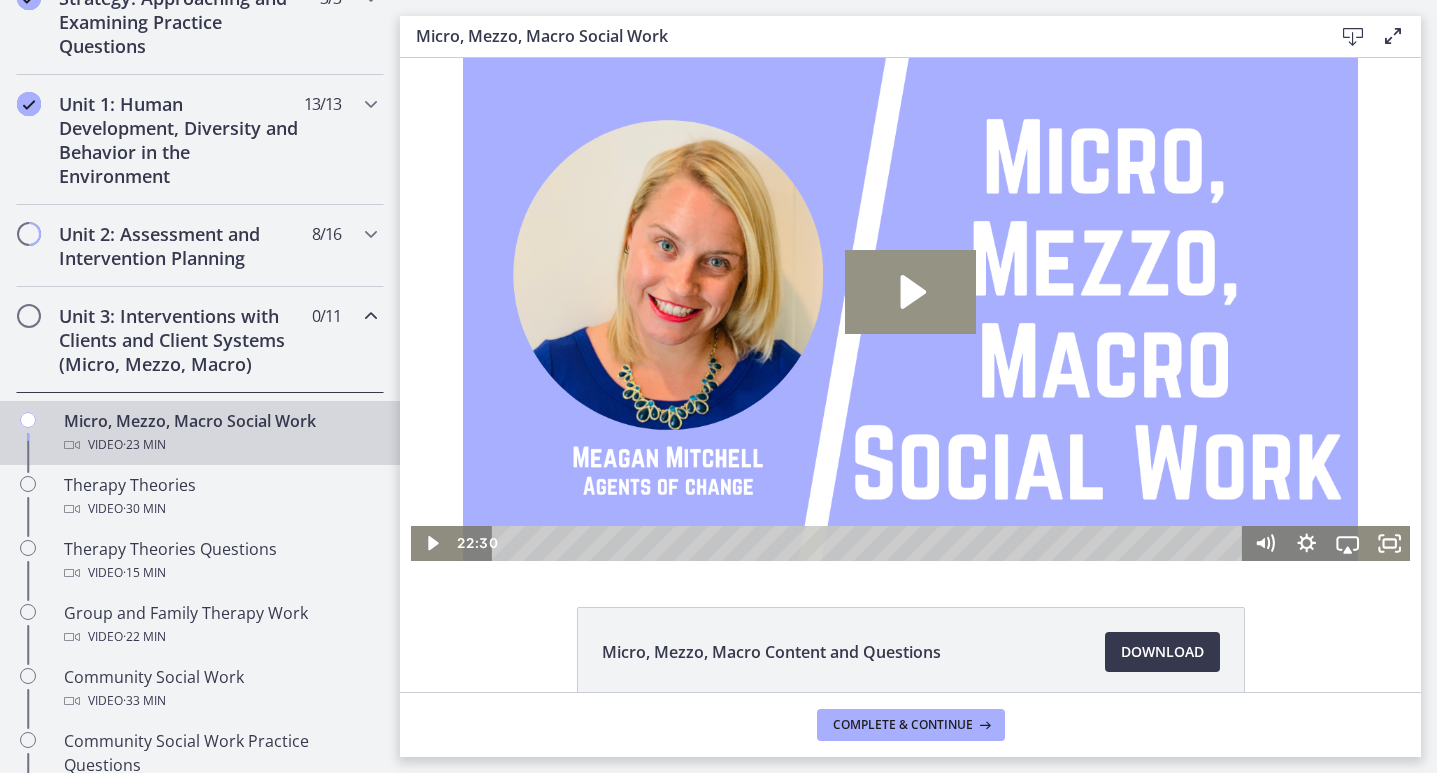 click 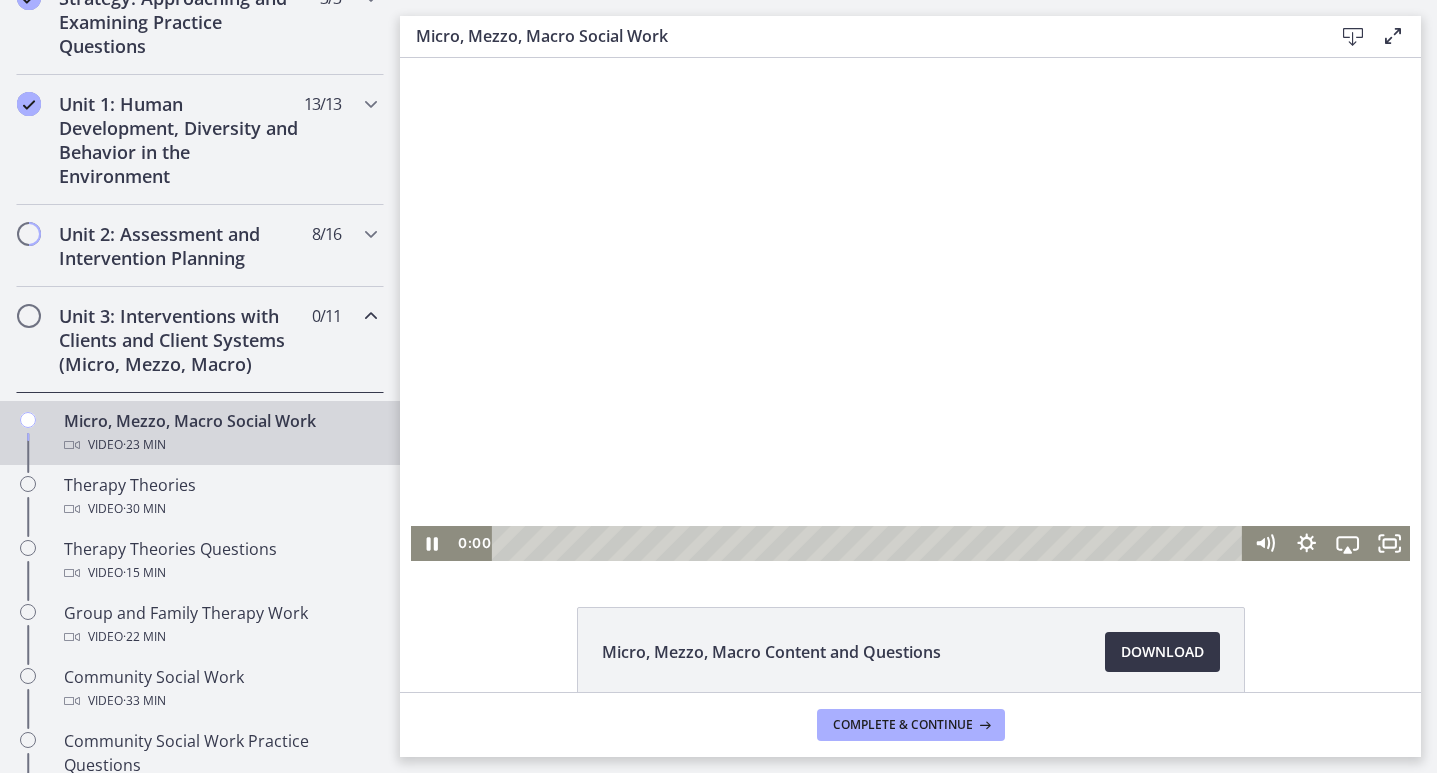 click on "Download
Opens in a new window" at bounding box center (1162, 652) 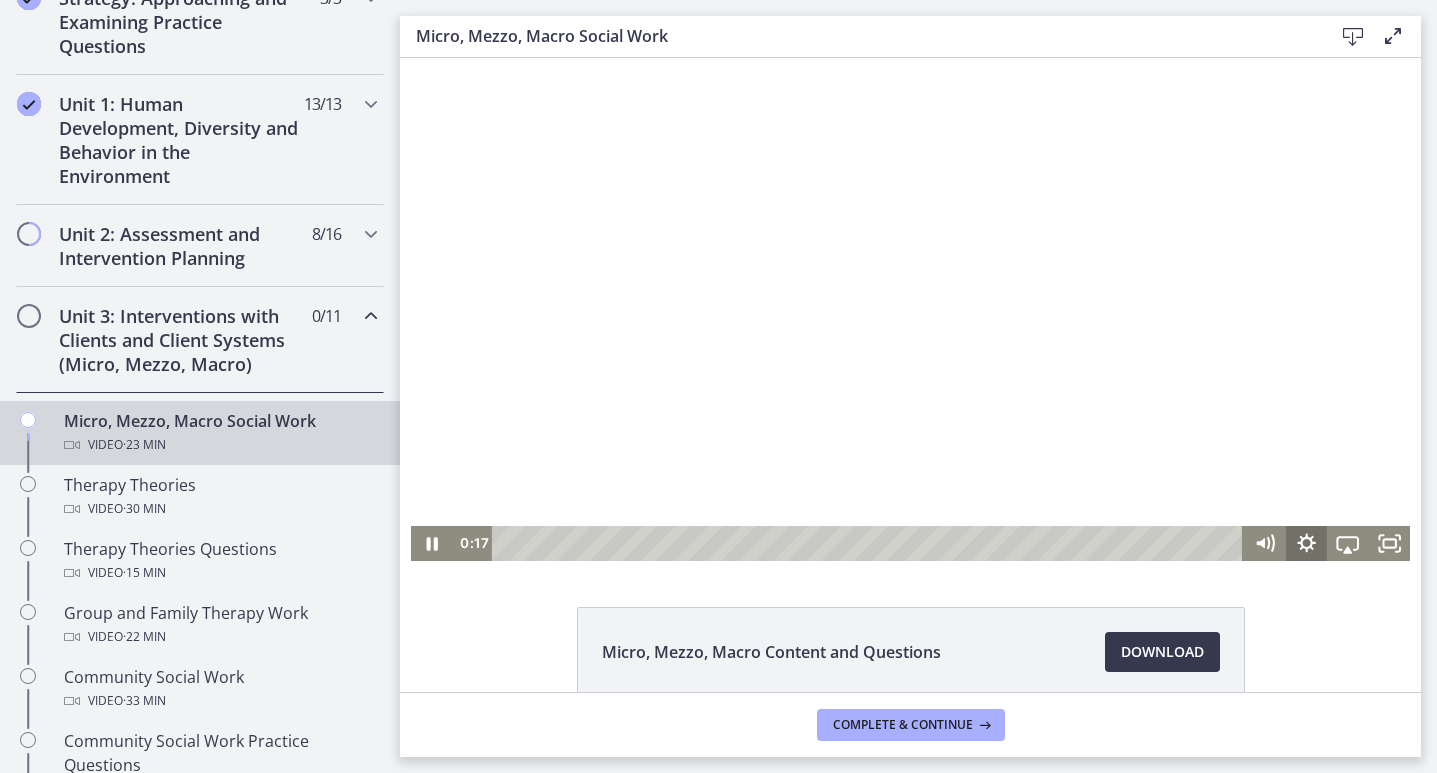 click 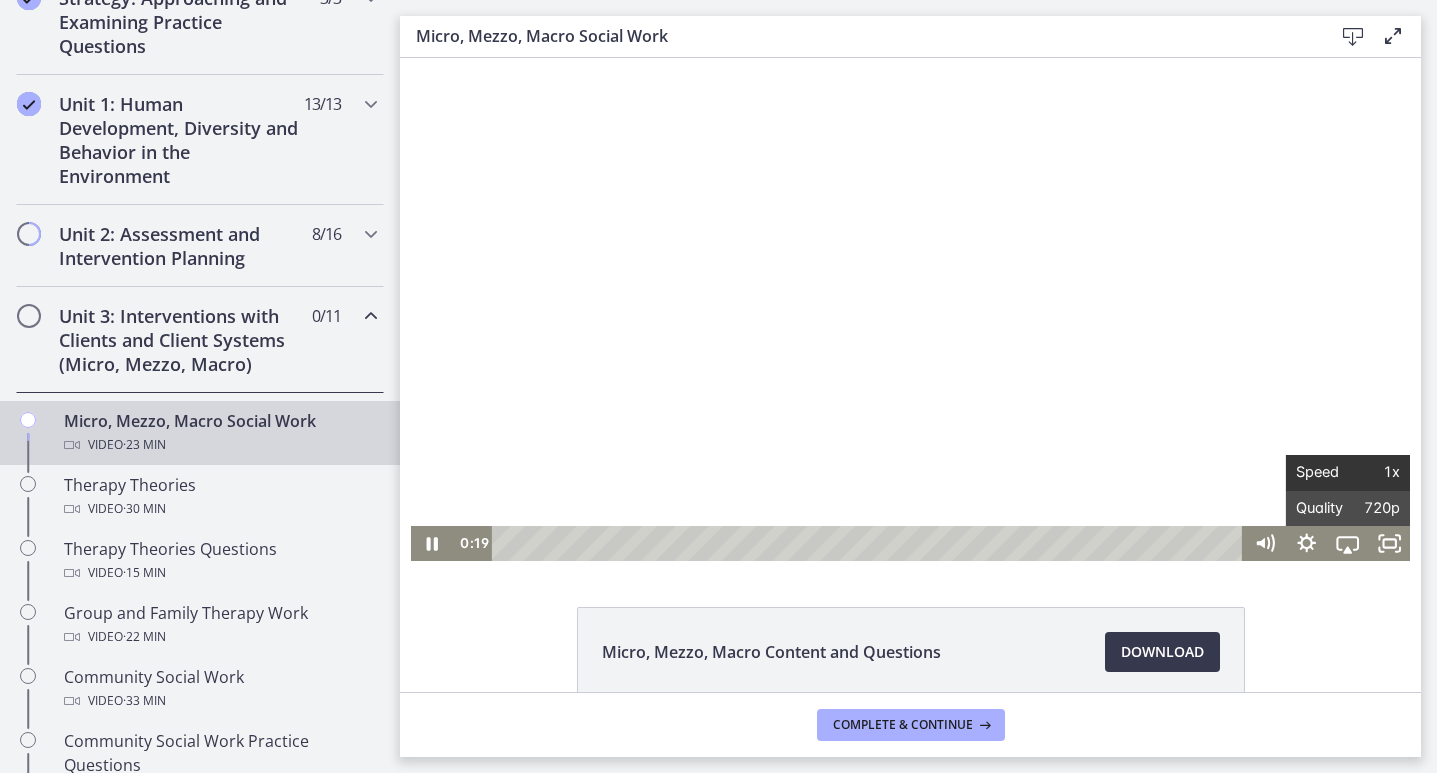 click on "1x" at bounding box center [1374, 472] 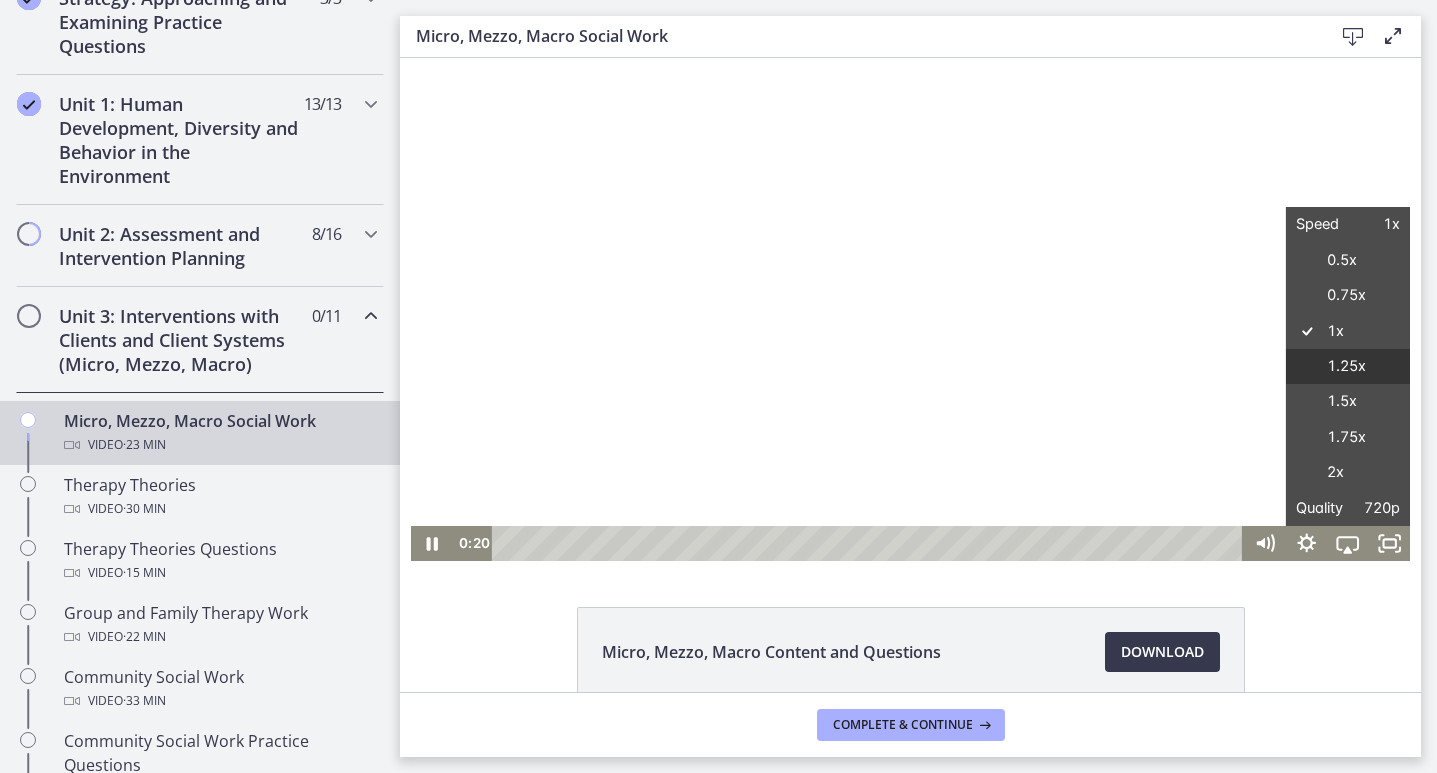 click on "1.25x" at bounding box center (1347, 367) 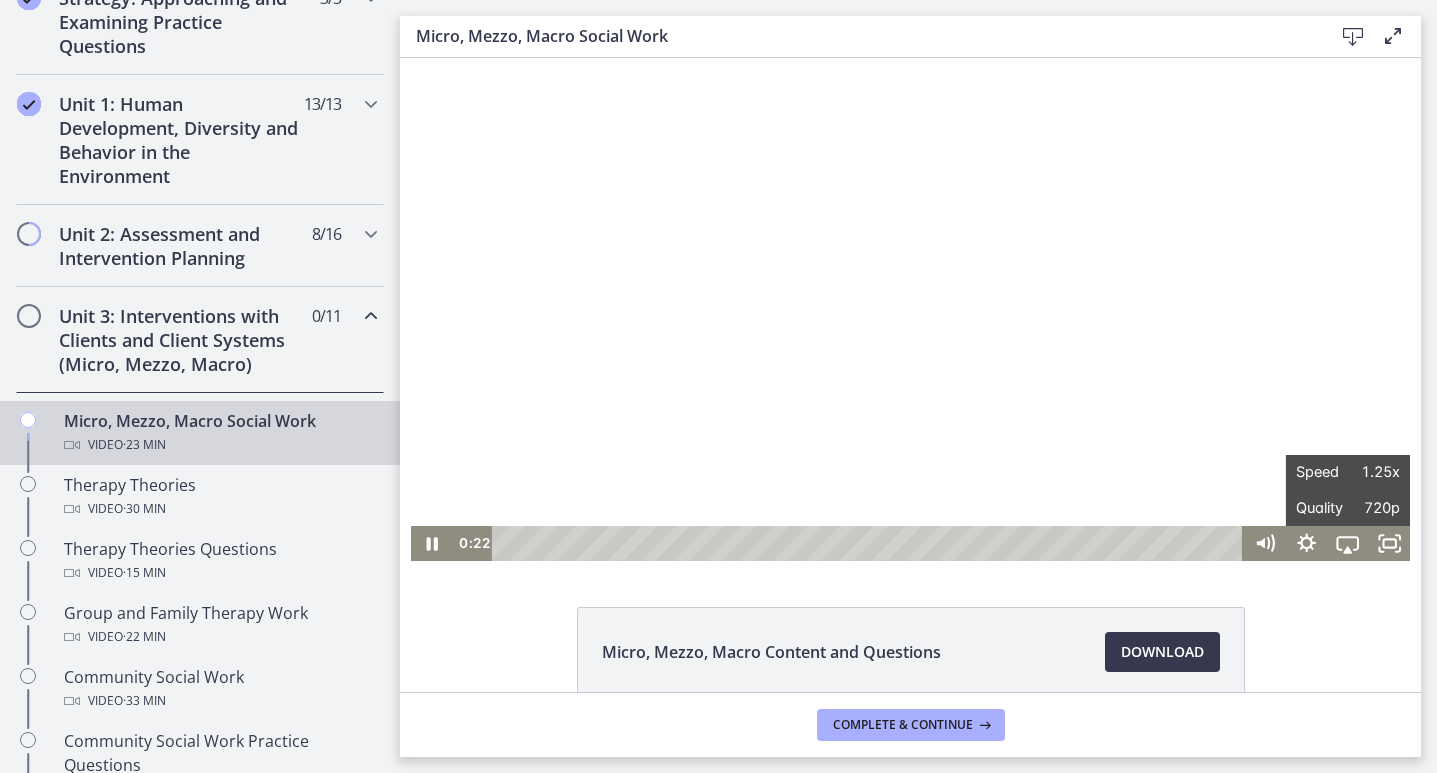 click at bounding box center (911, 309) 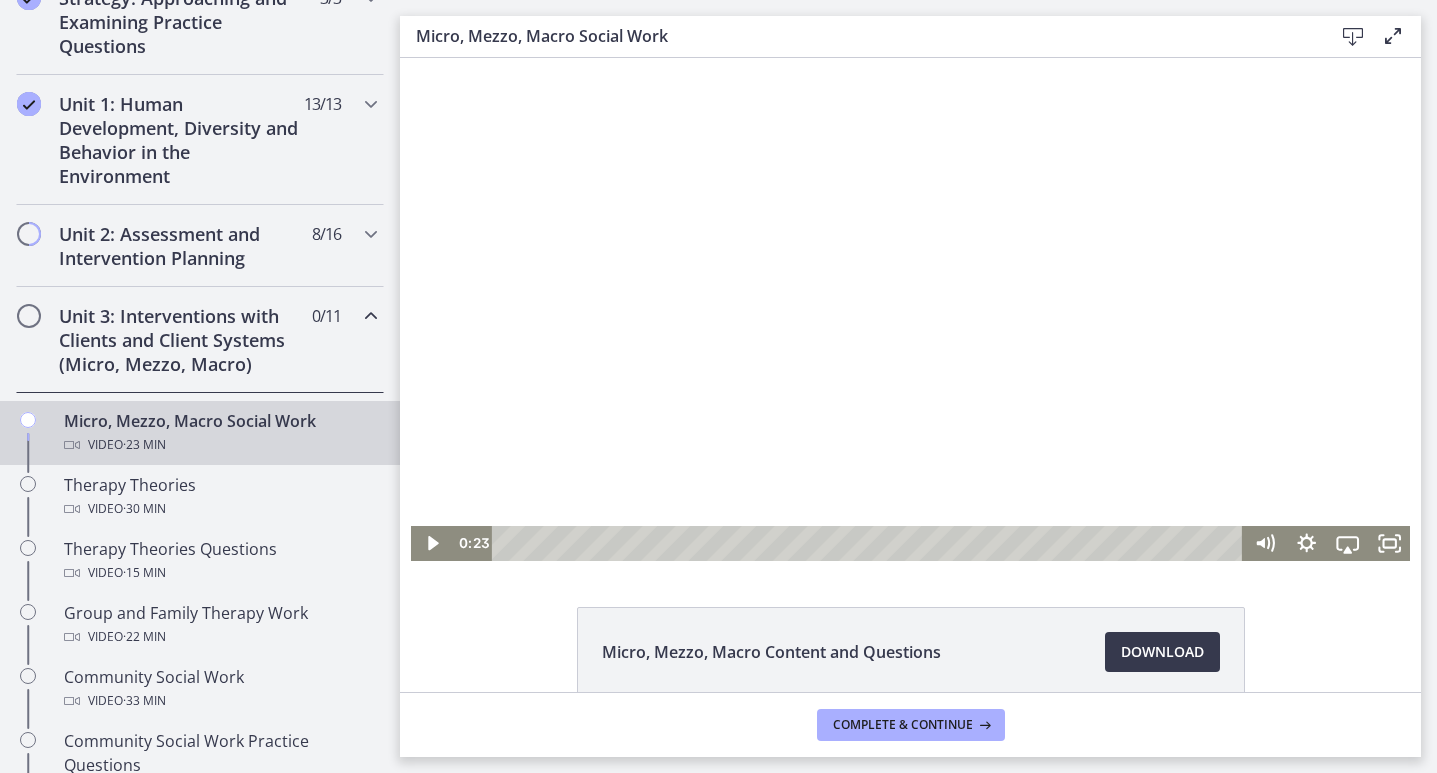 click at bounding box center (911, 309) 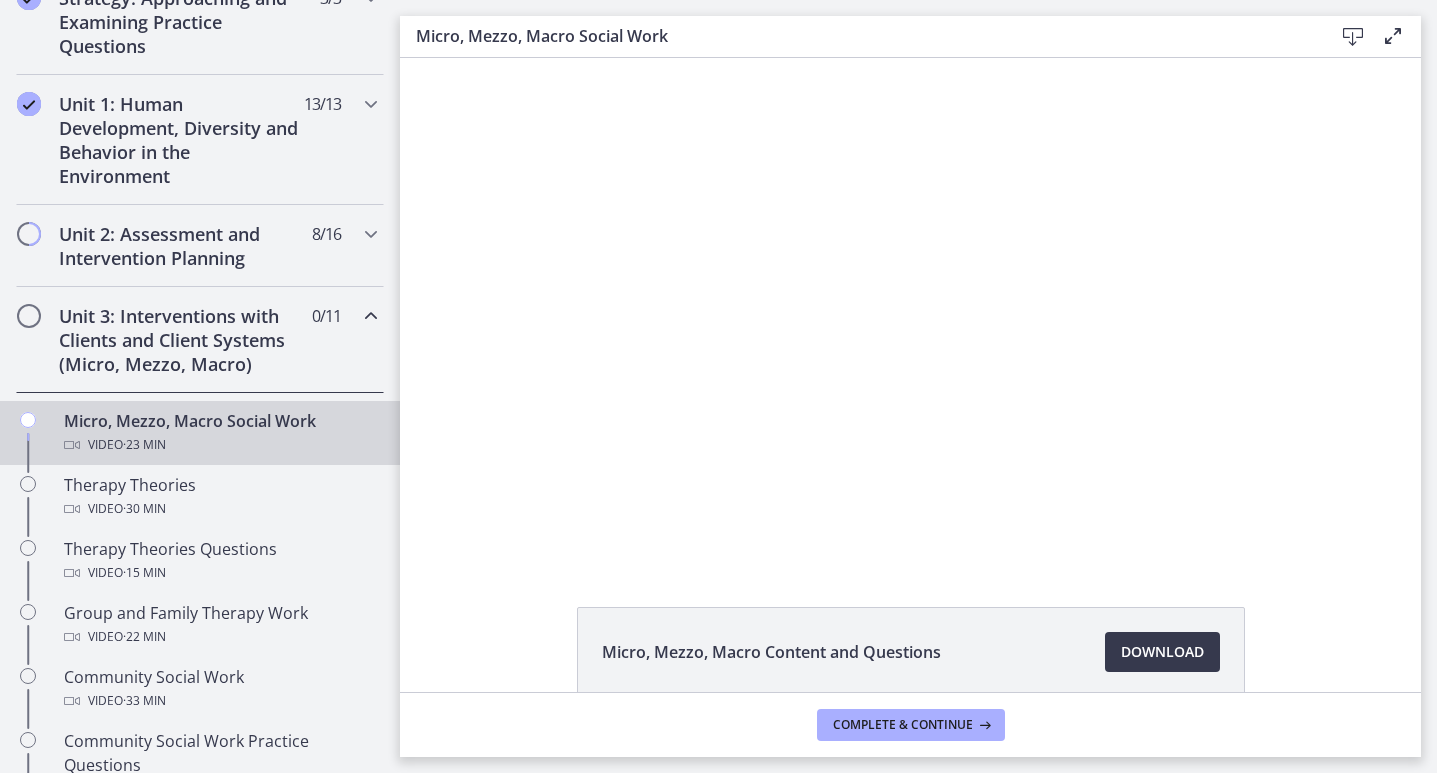 click at bounding box center [911, 309] 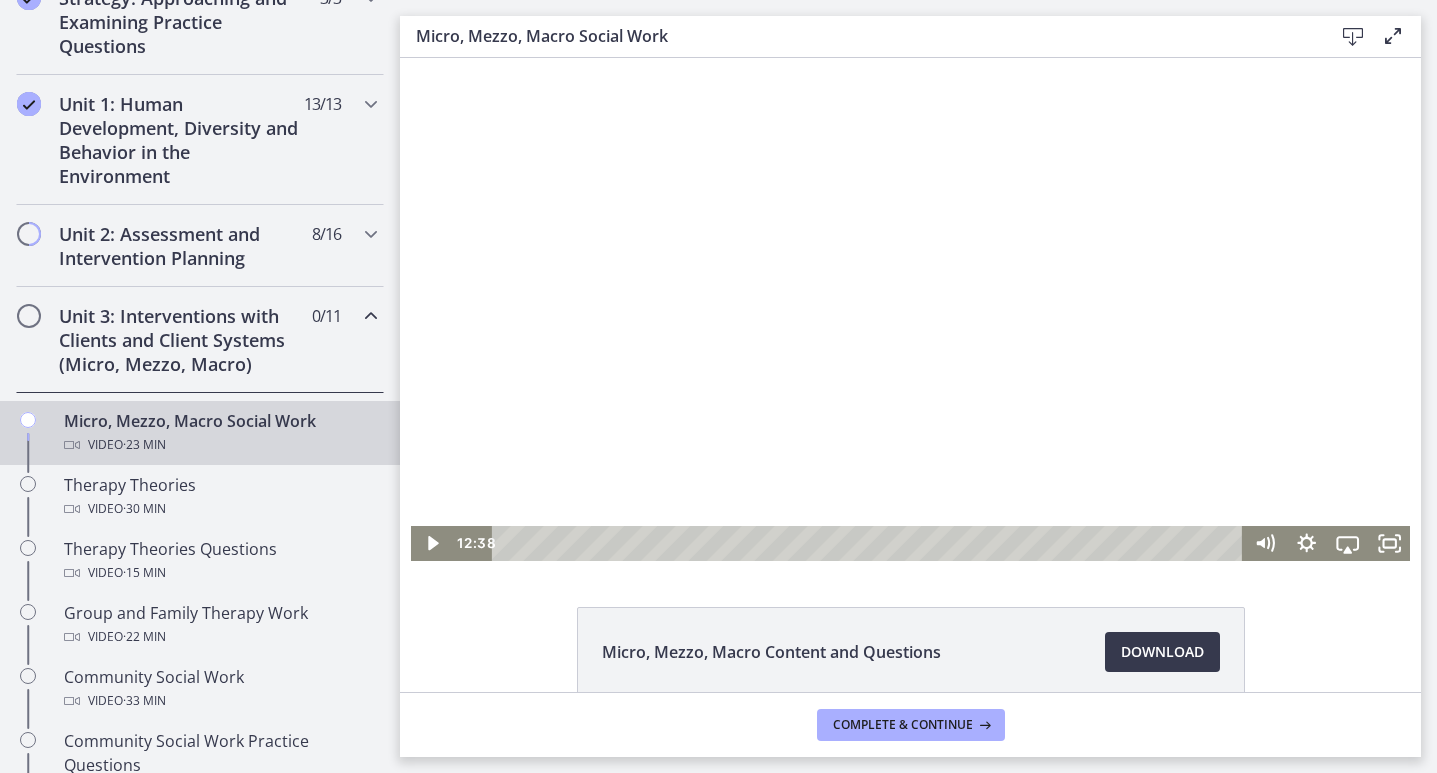 click at bounding box center (911, 309) 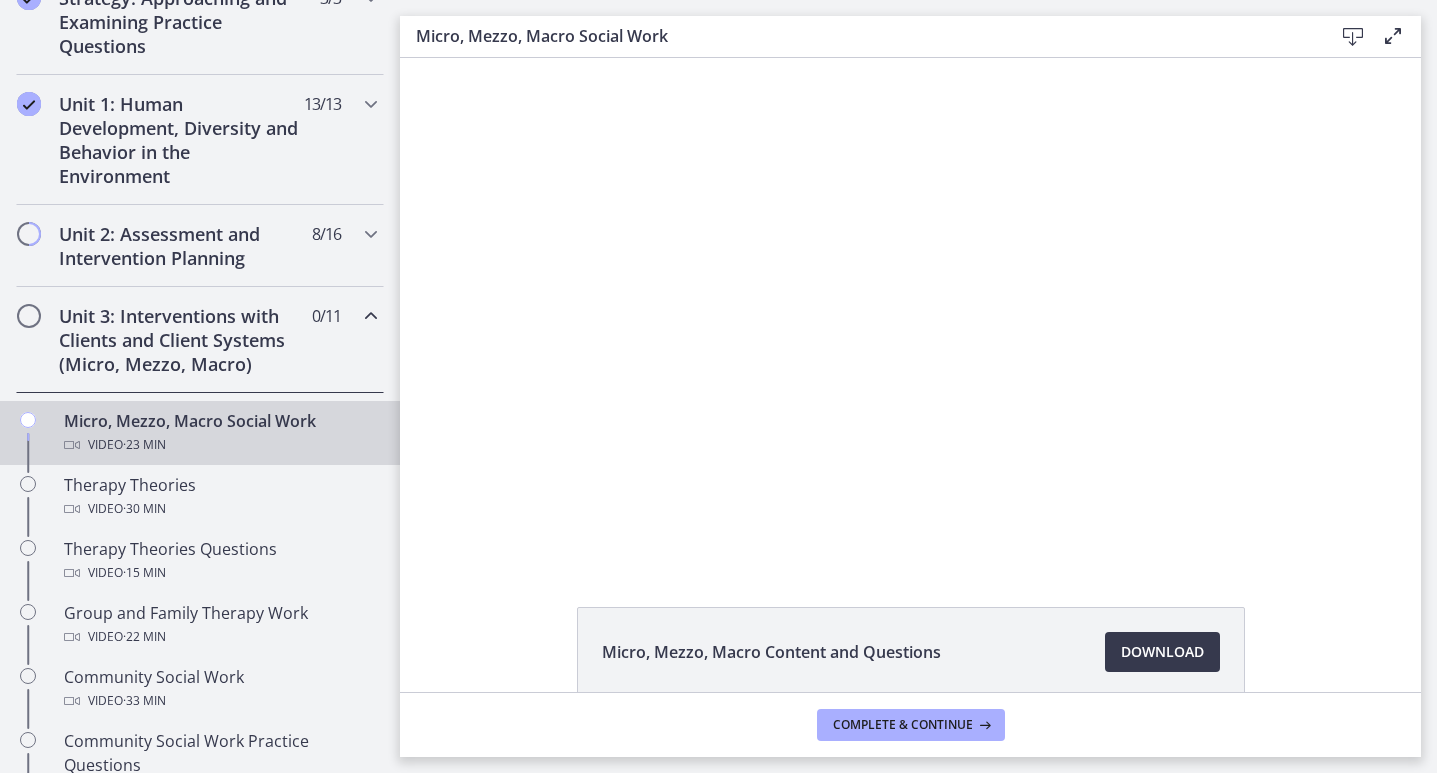 click at bounding box center [911, 309] 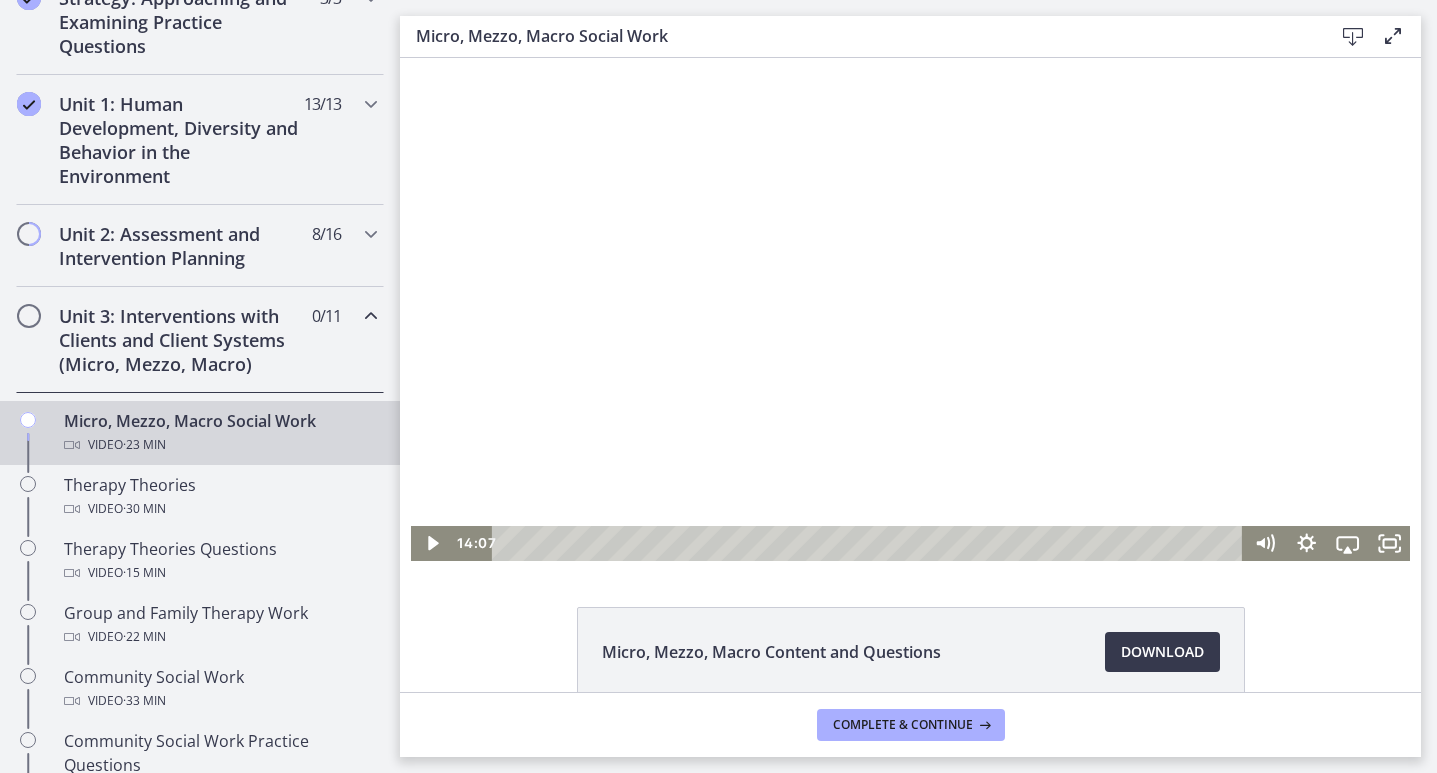 click at bounding box center (911, 309) 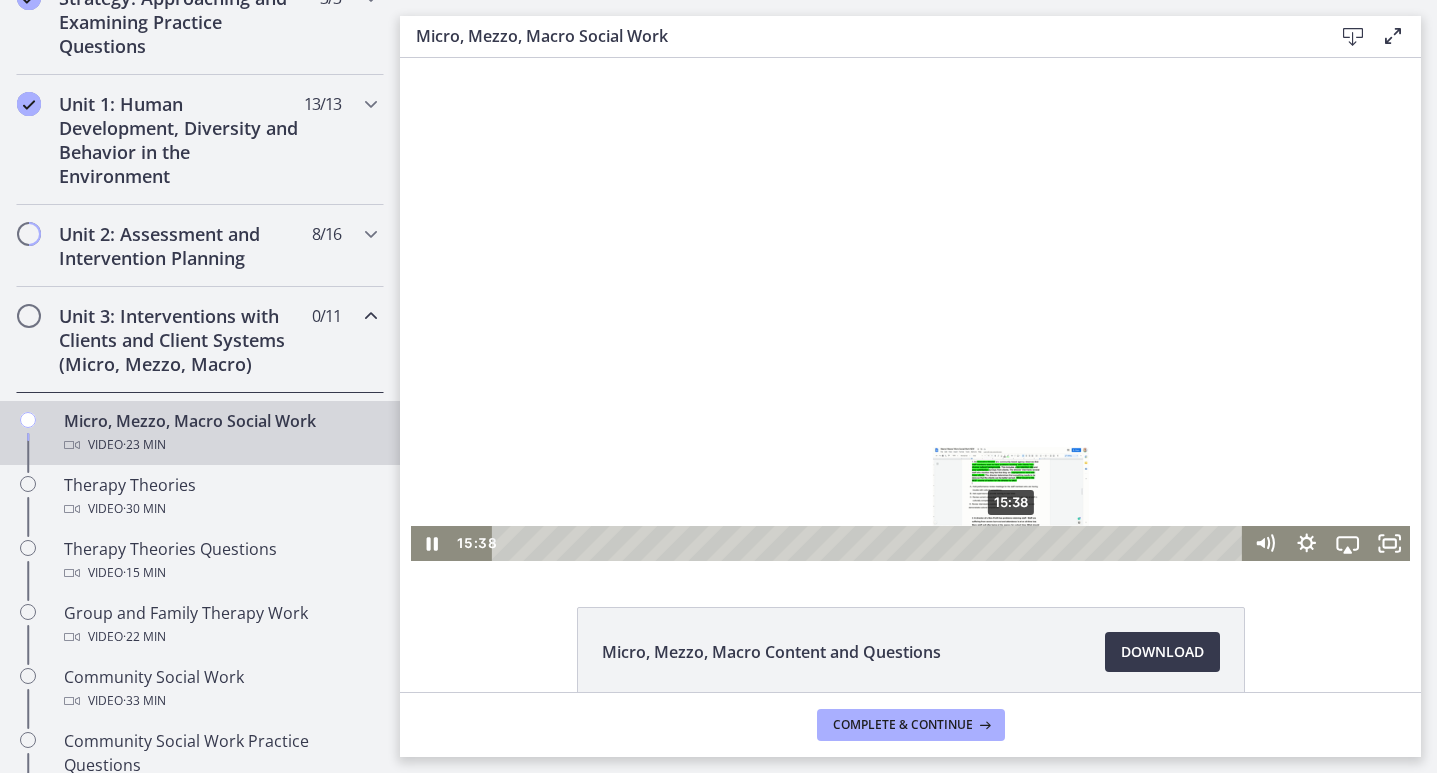 click at bounding box center (1011, 544) 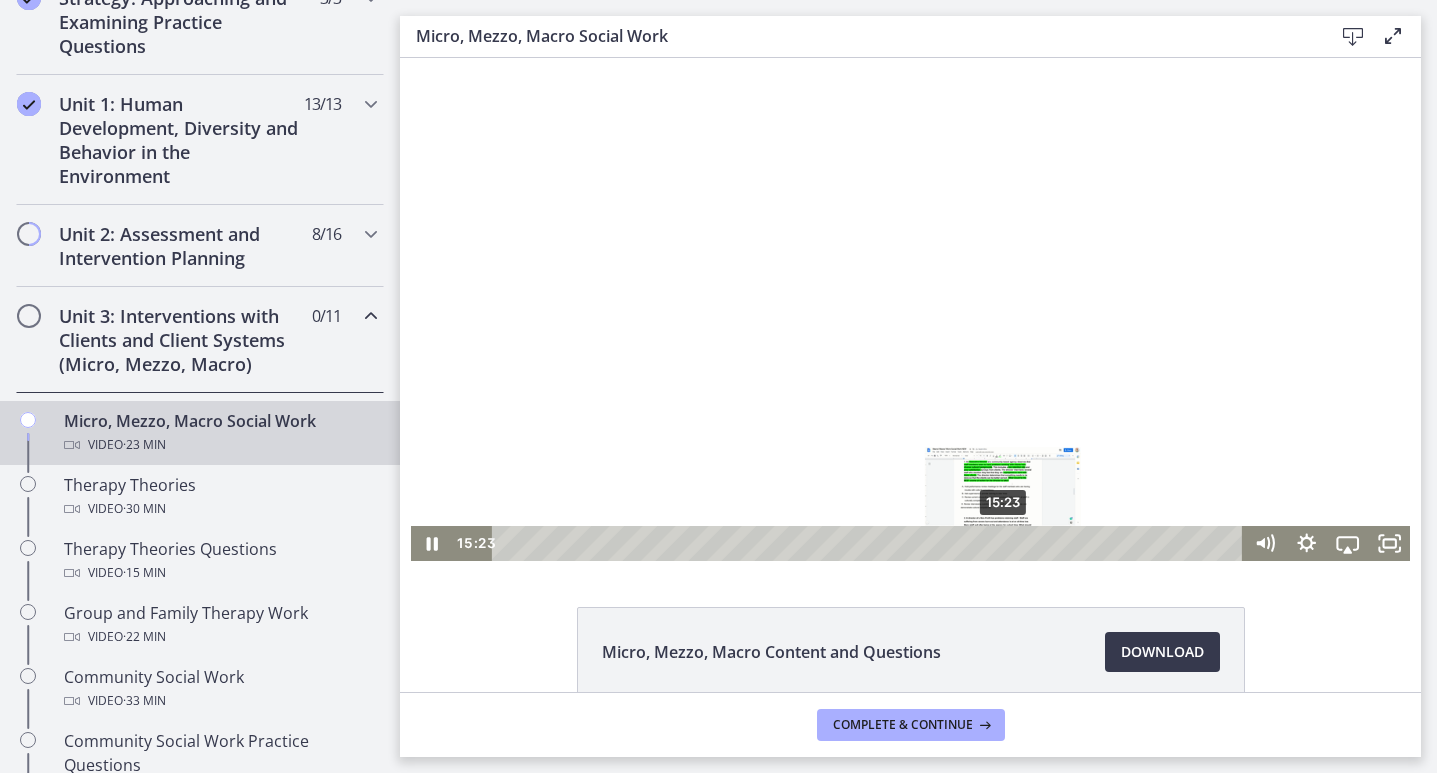 click on "15:23" at bounding box center [871, 543] 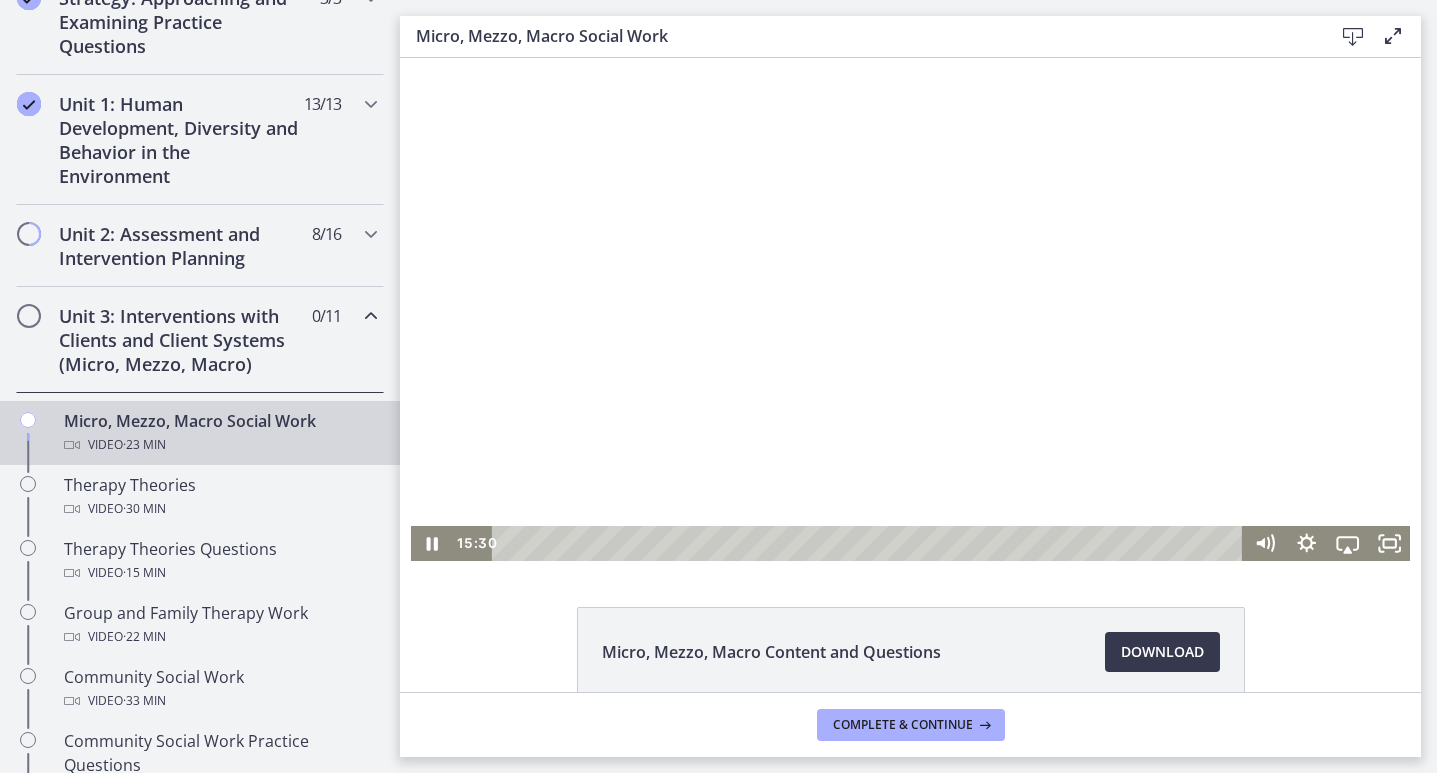 click at bounding box center [911, 309] 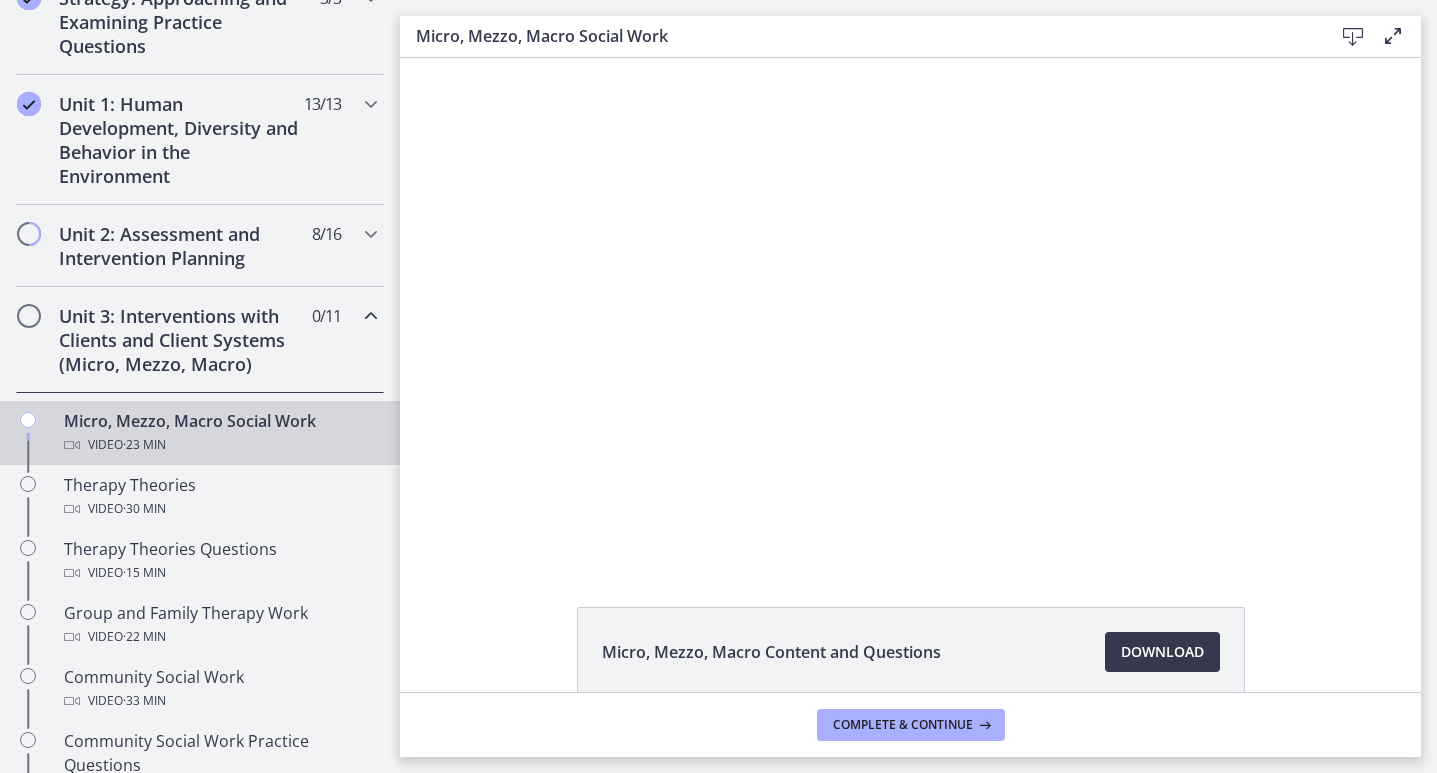 click at bounding box center [911, 309] 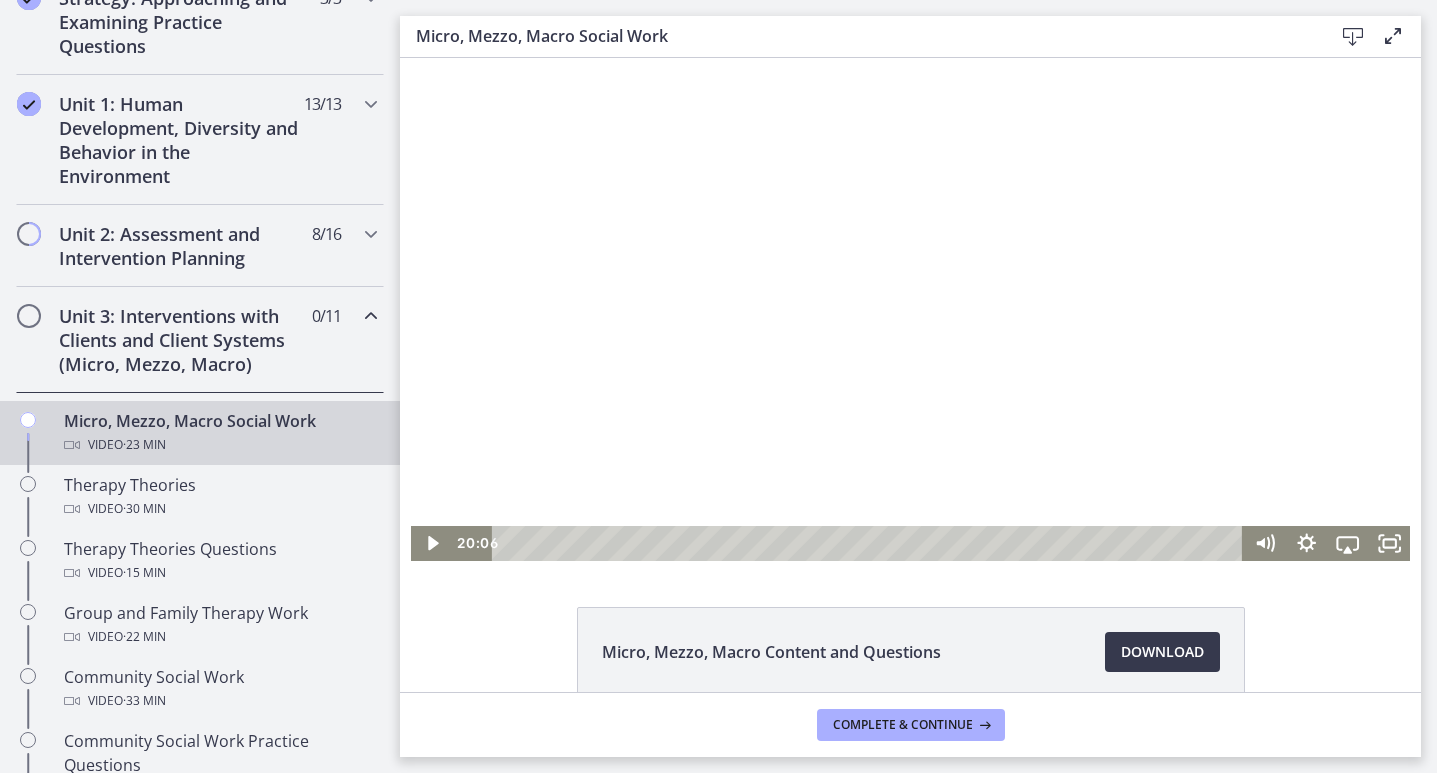 type 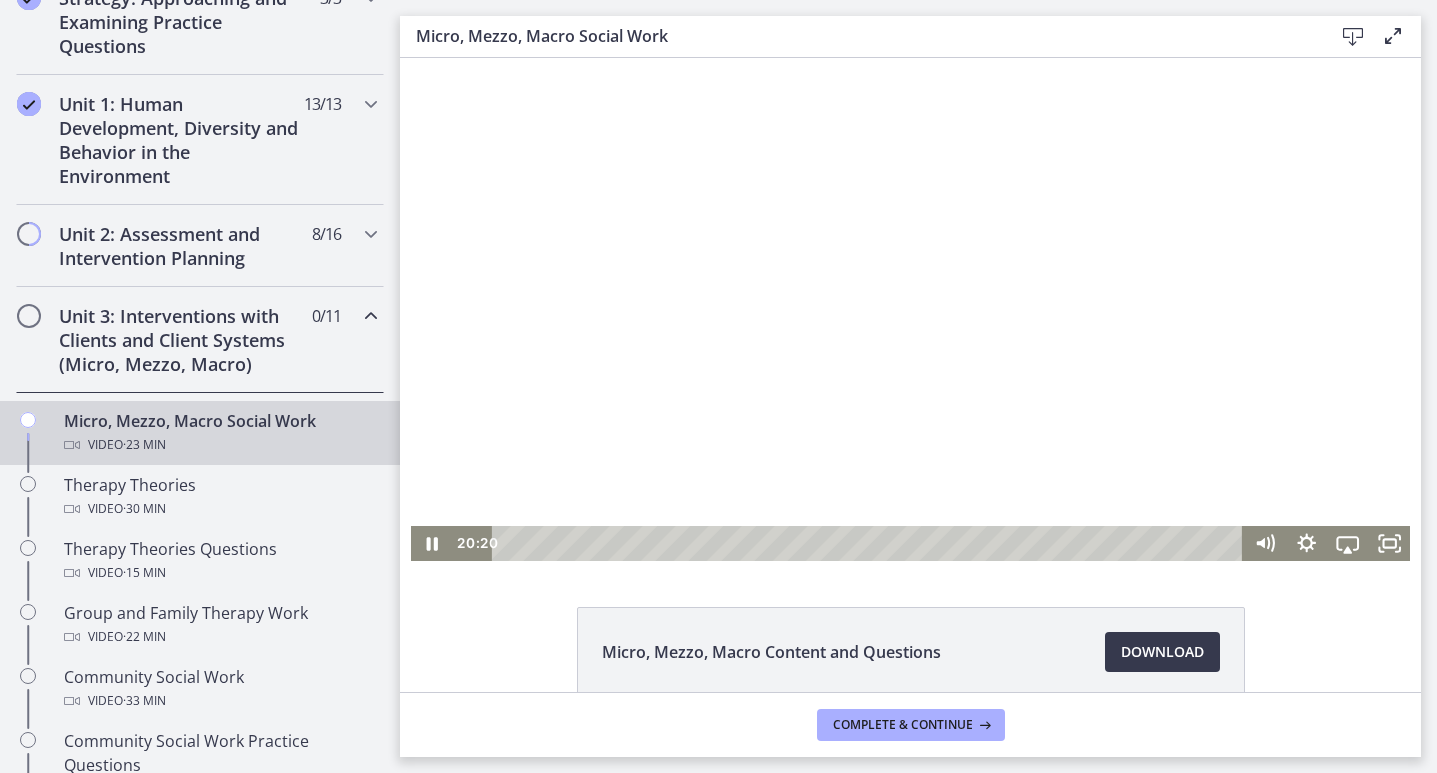 click at bounding box center [911, 309] 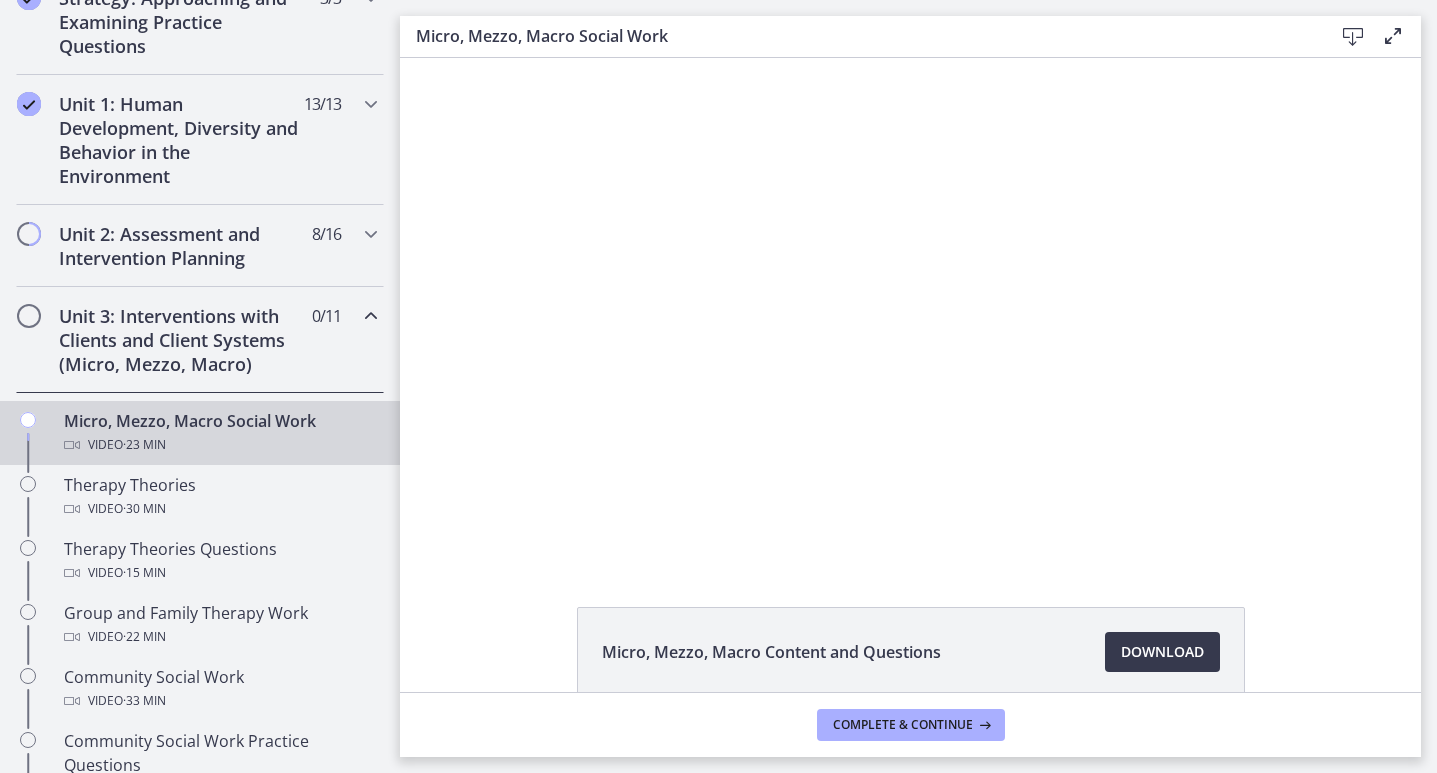 click at bounding box center [911, 309] 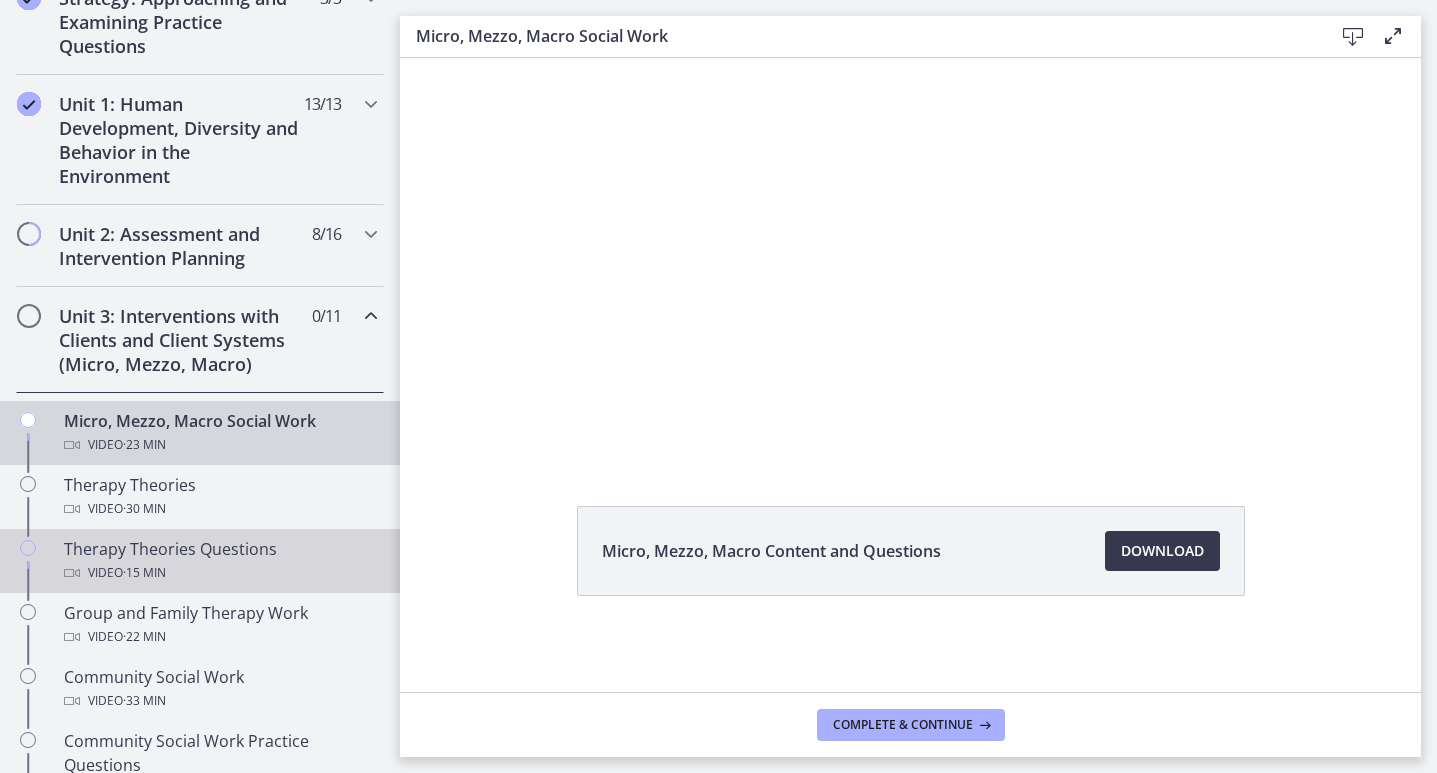 scroll, scrollTop: 101, scrollLeft: 0, axis: vertical 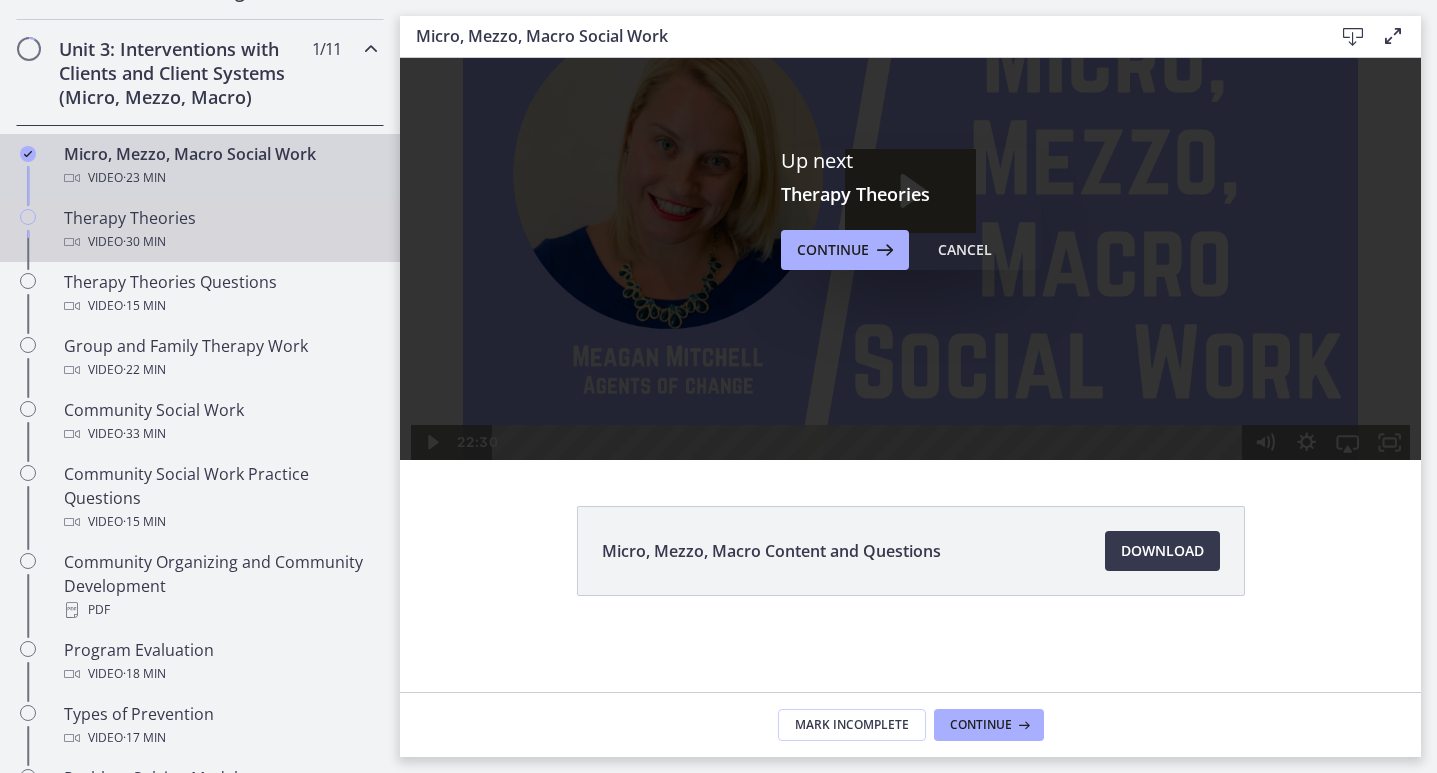 click on "Therapy Theories
Video
·  30 min" at bounding box center [220, 230] 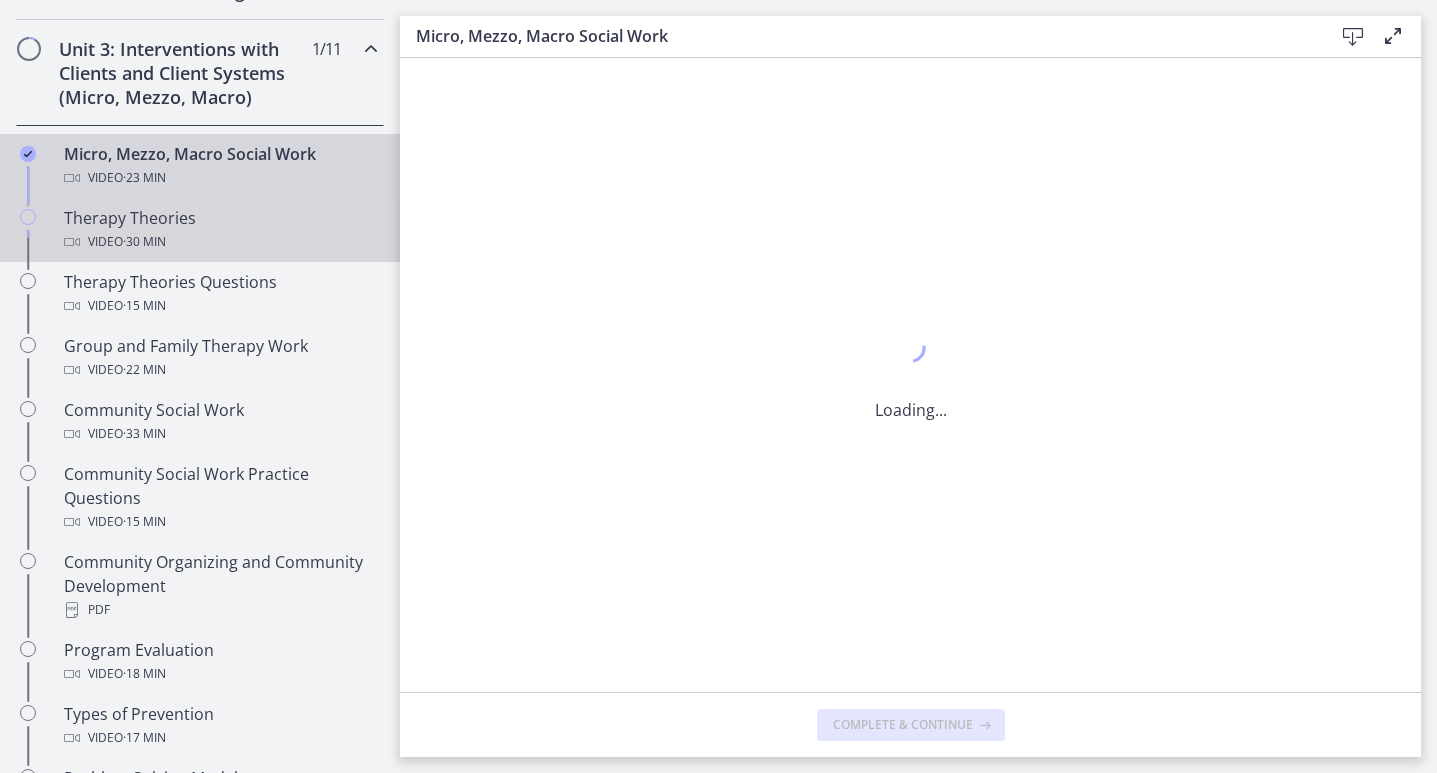 scroll, scrollTop: 0, scrollLeft: 0, axis: both 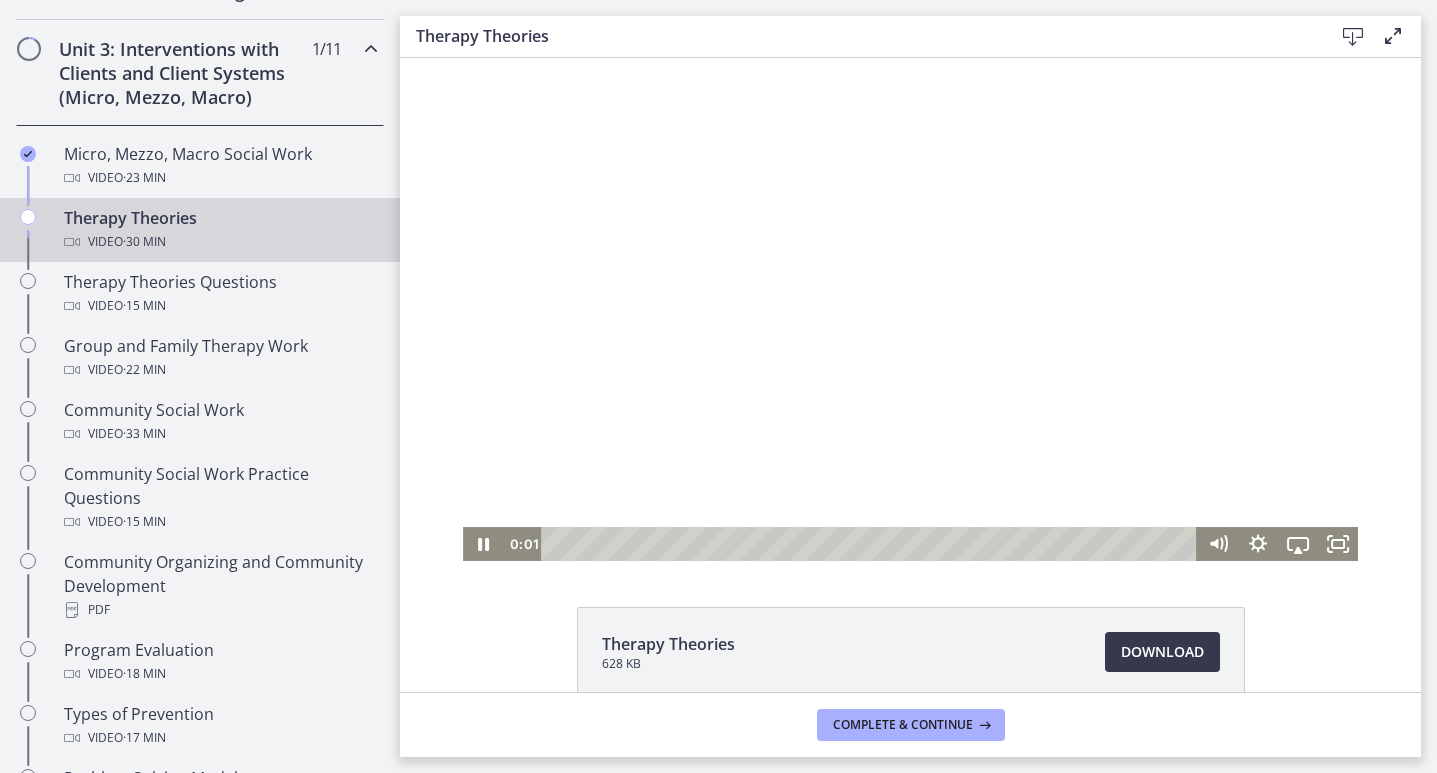 click at bounding box center (910, 309) 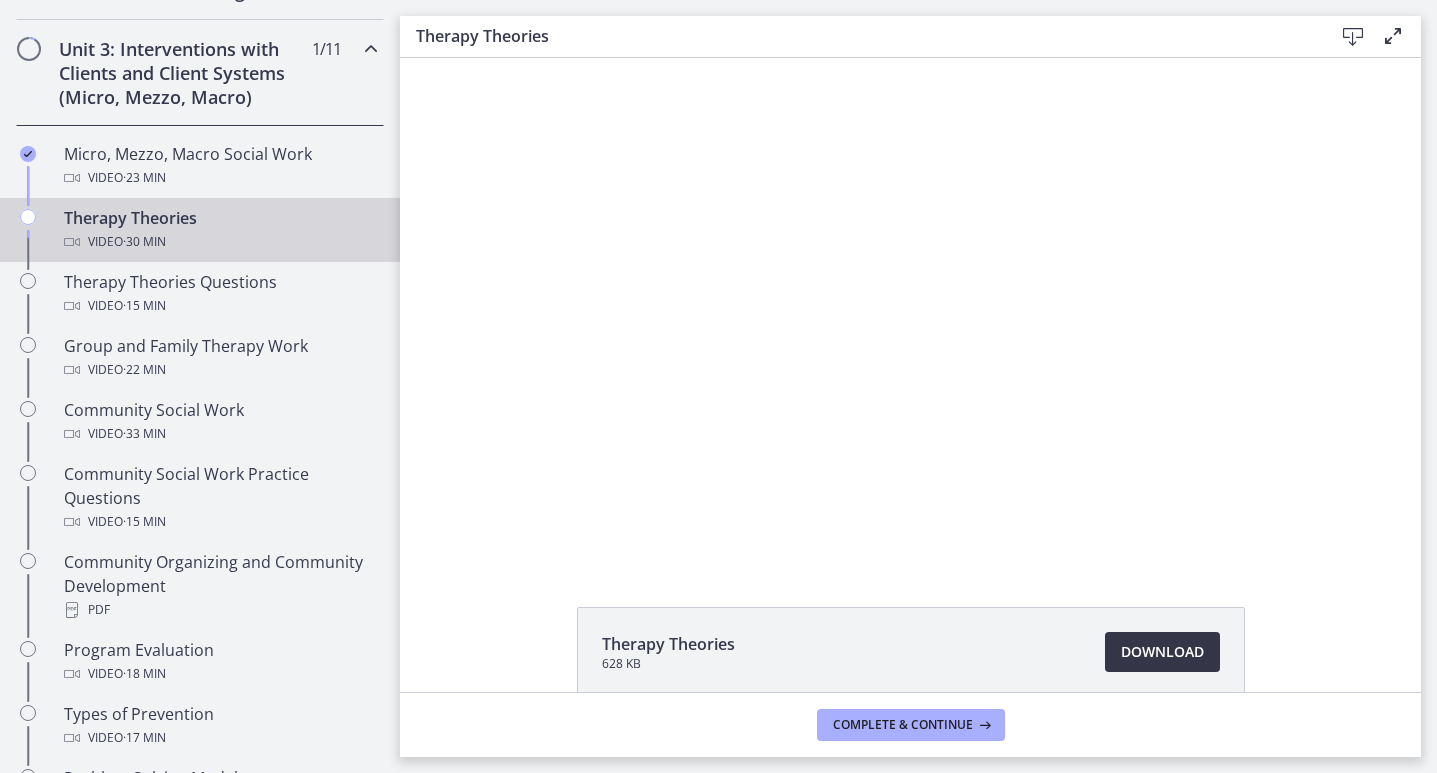 click on "Download
Opens in a new window" at bounding box center (1162, 652) 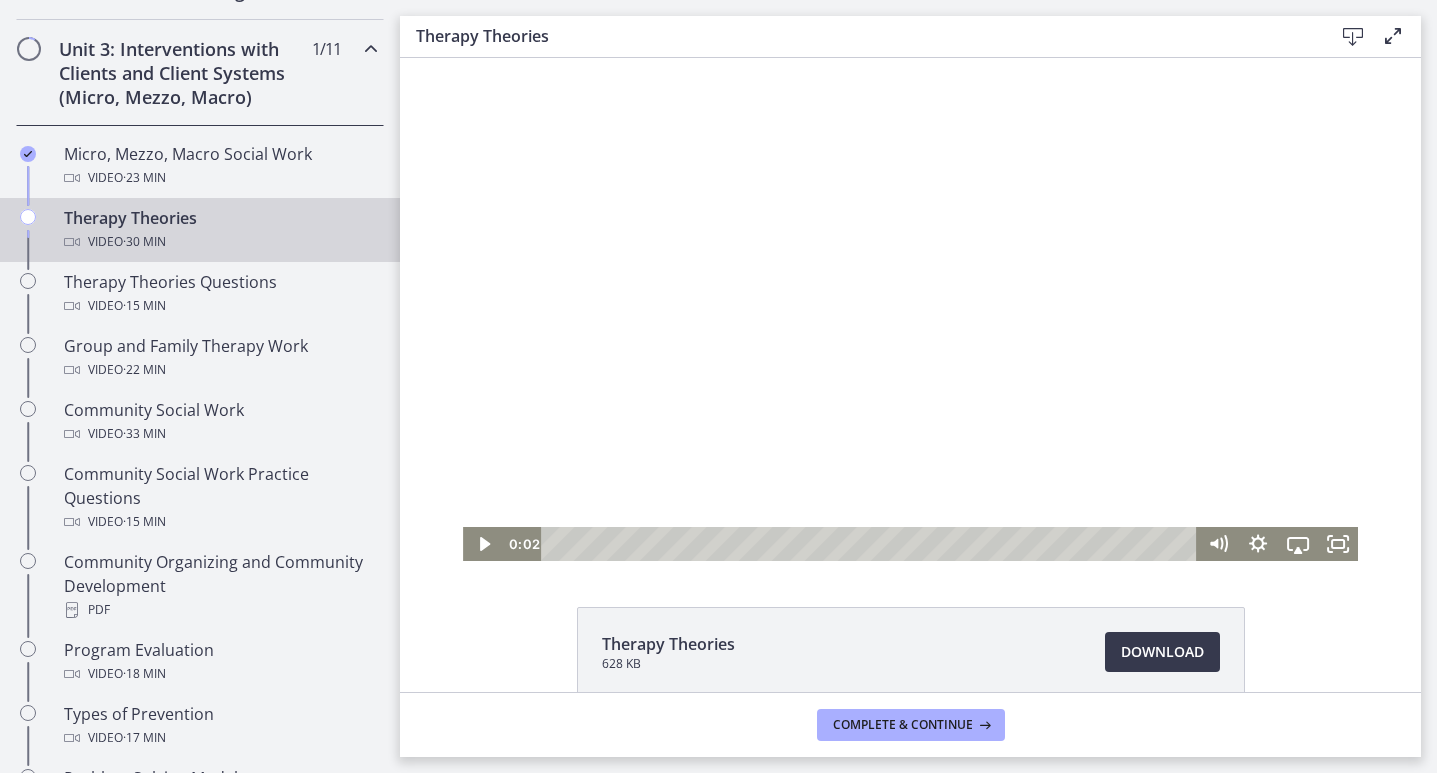 click at bounding box center [910, 309] 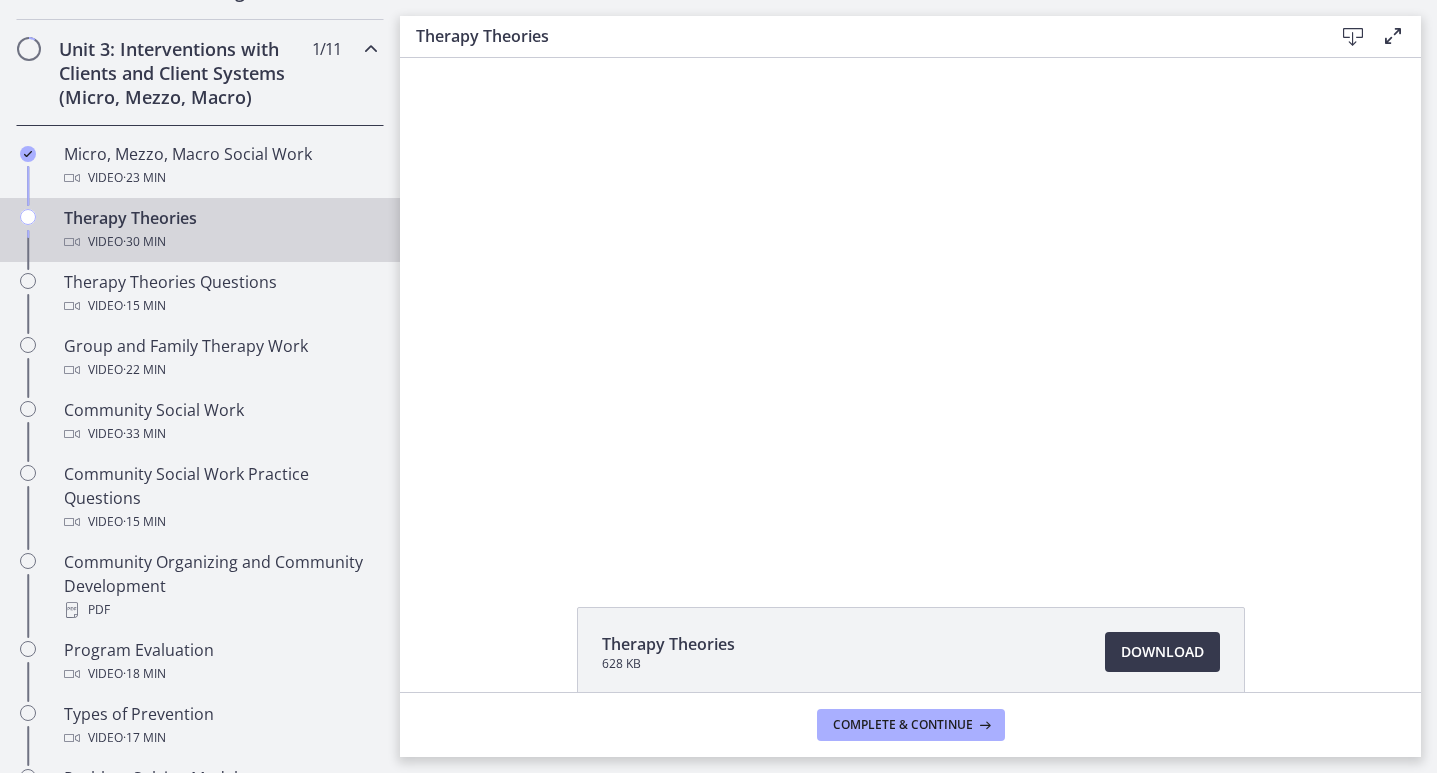 type 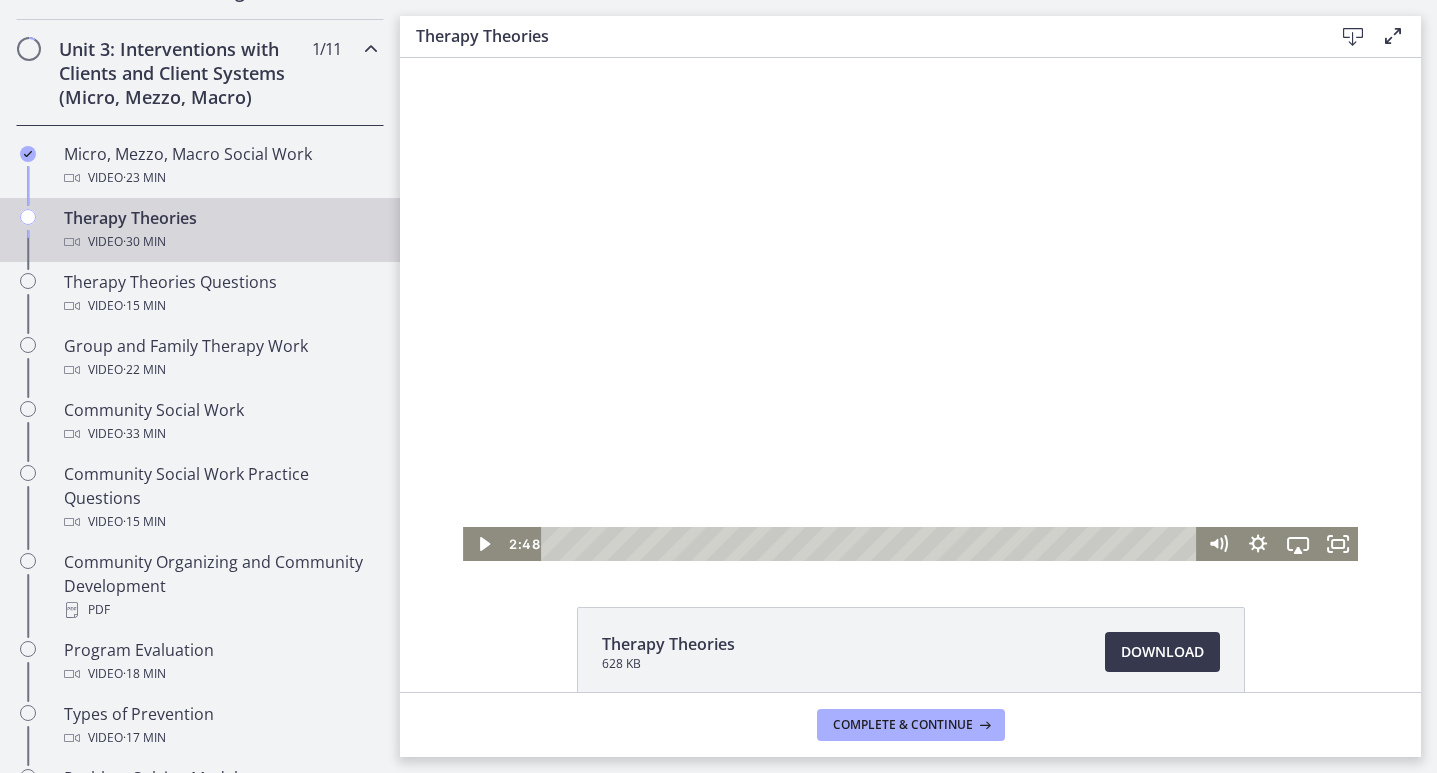 click at bounding box center [910, 309] 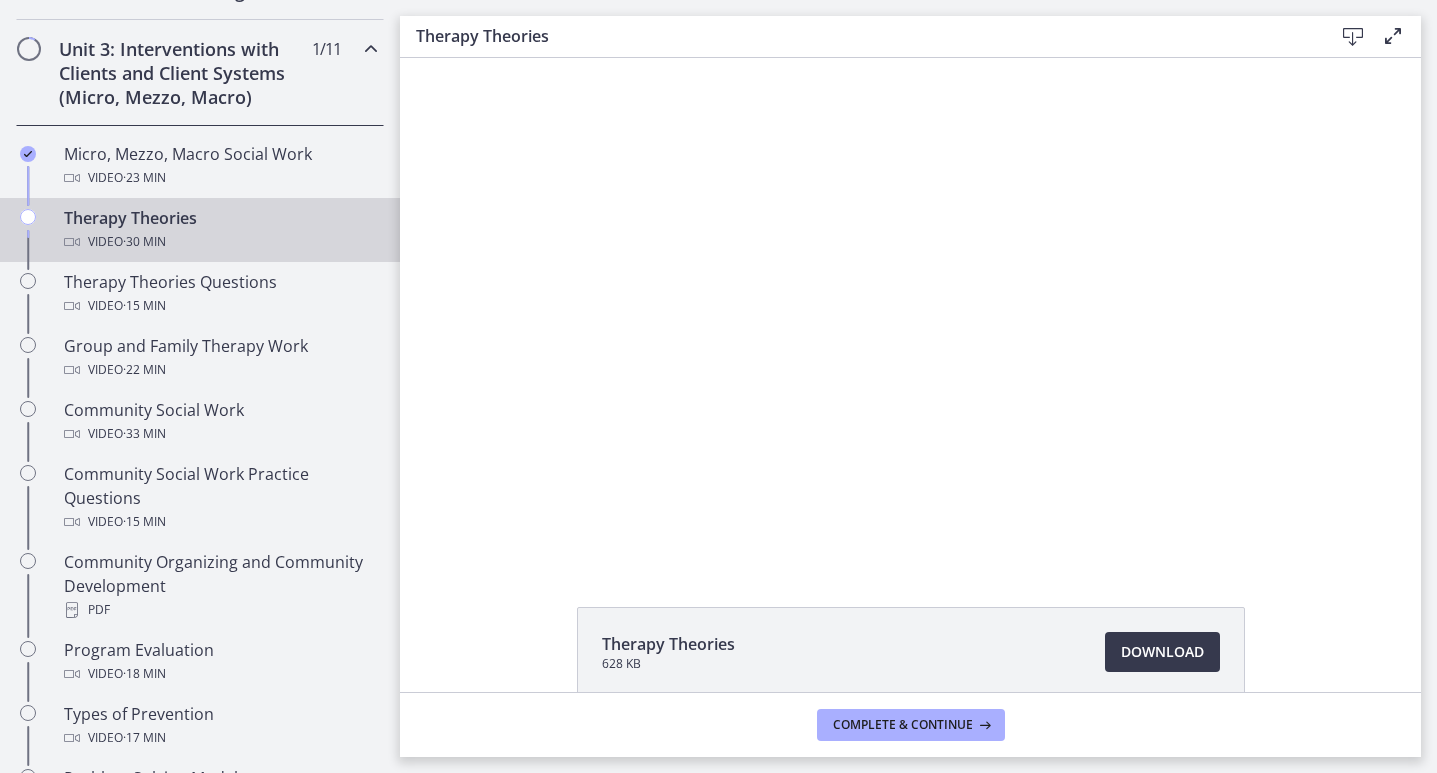click at bounding box center [463, 58] 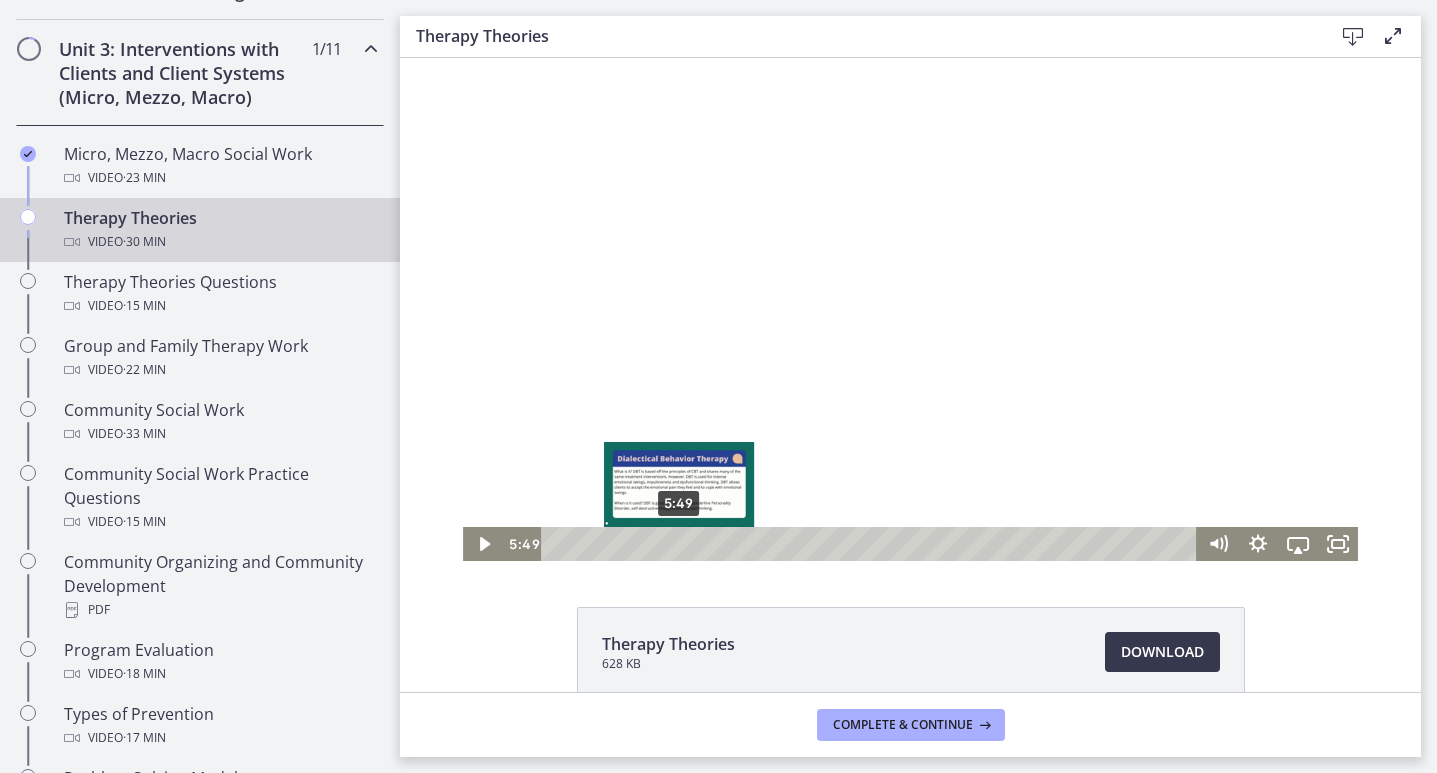 click on "5:49" at bounding box center [871, 544] 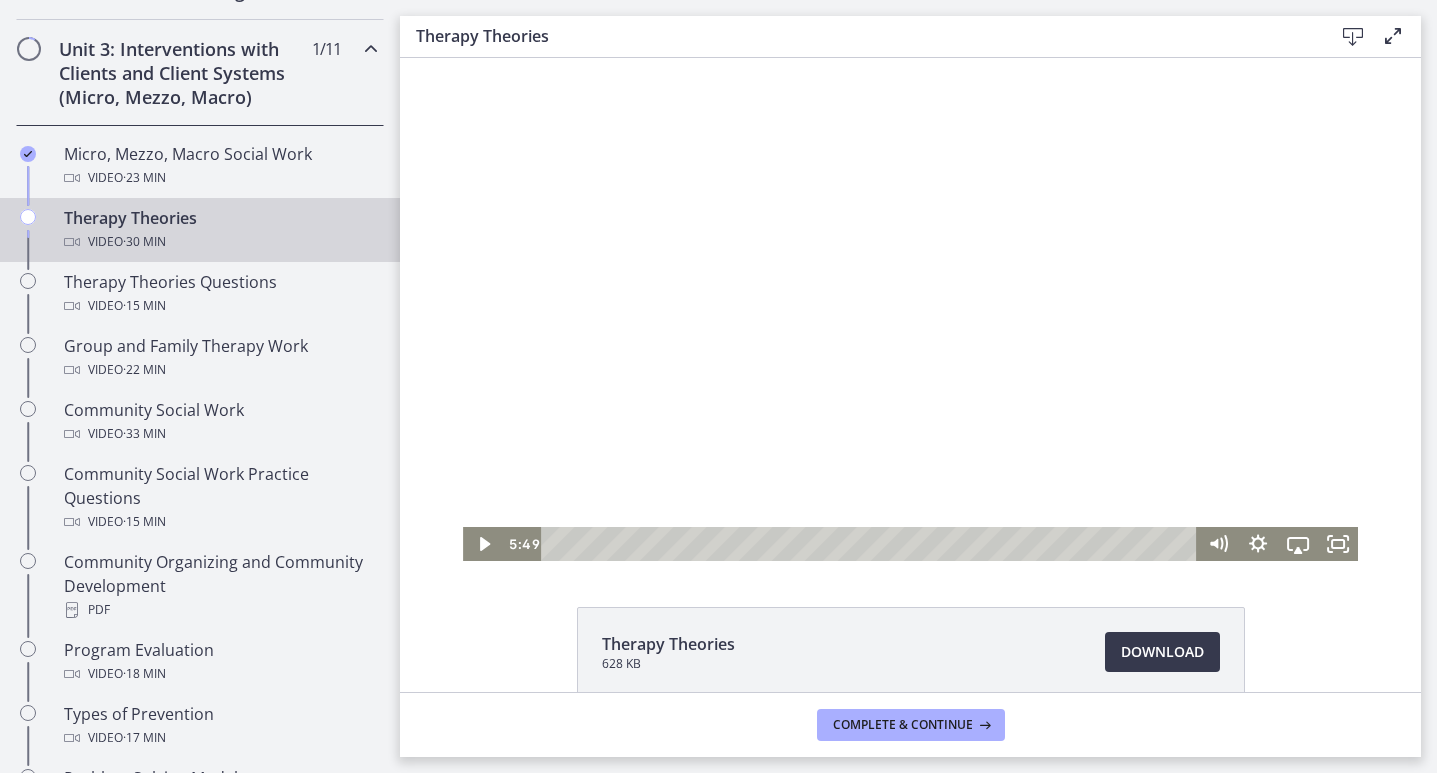 click at bounding box center (910, 309) 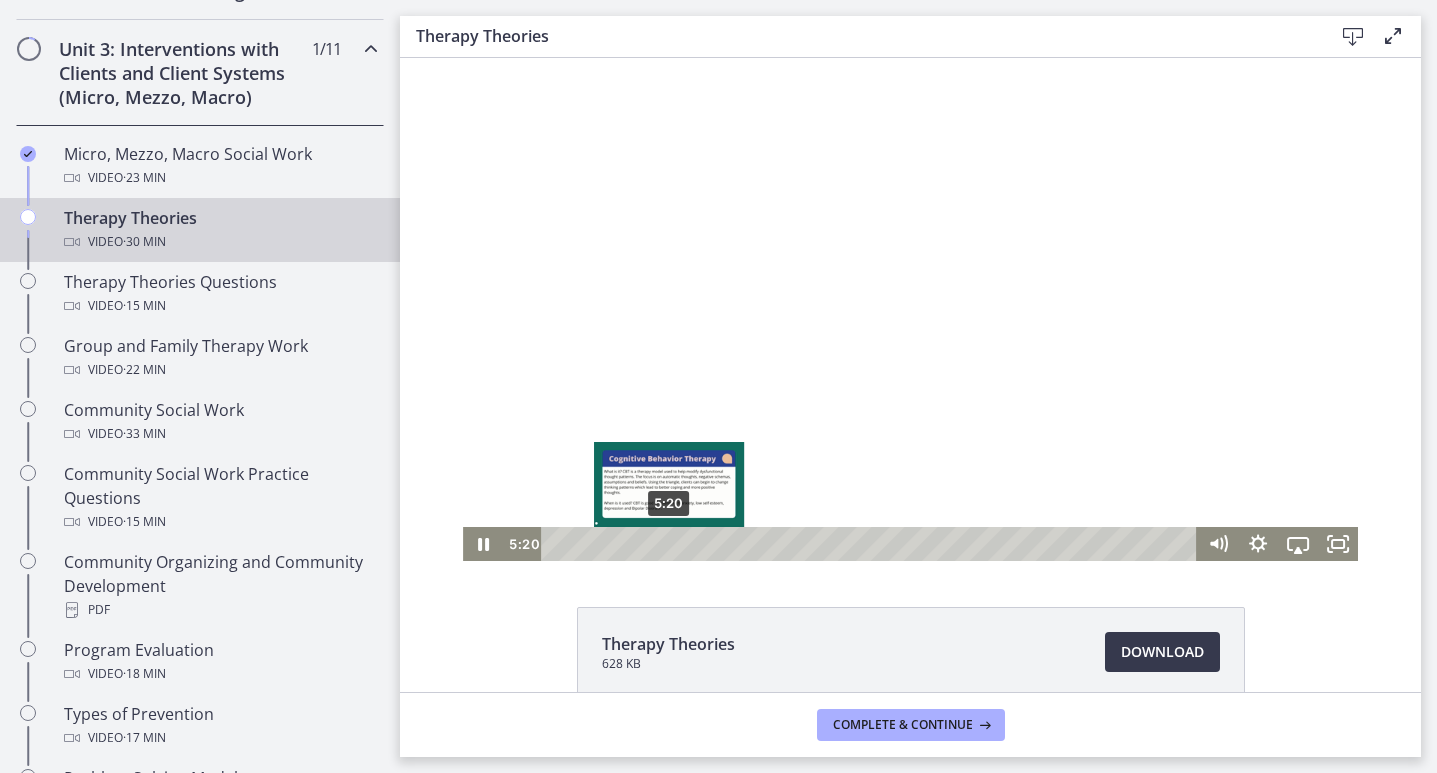 click on "5:20" at bounding box center (871, 544) 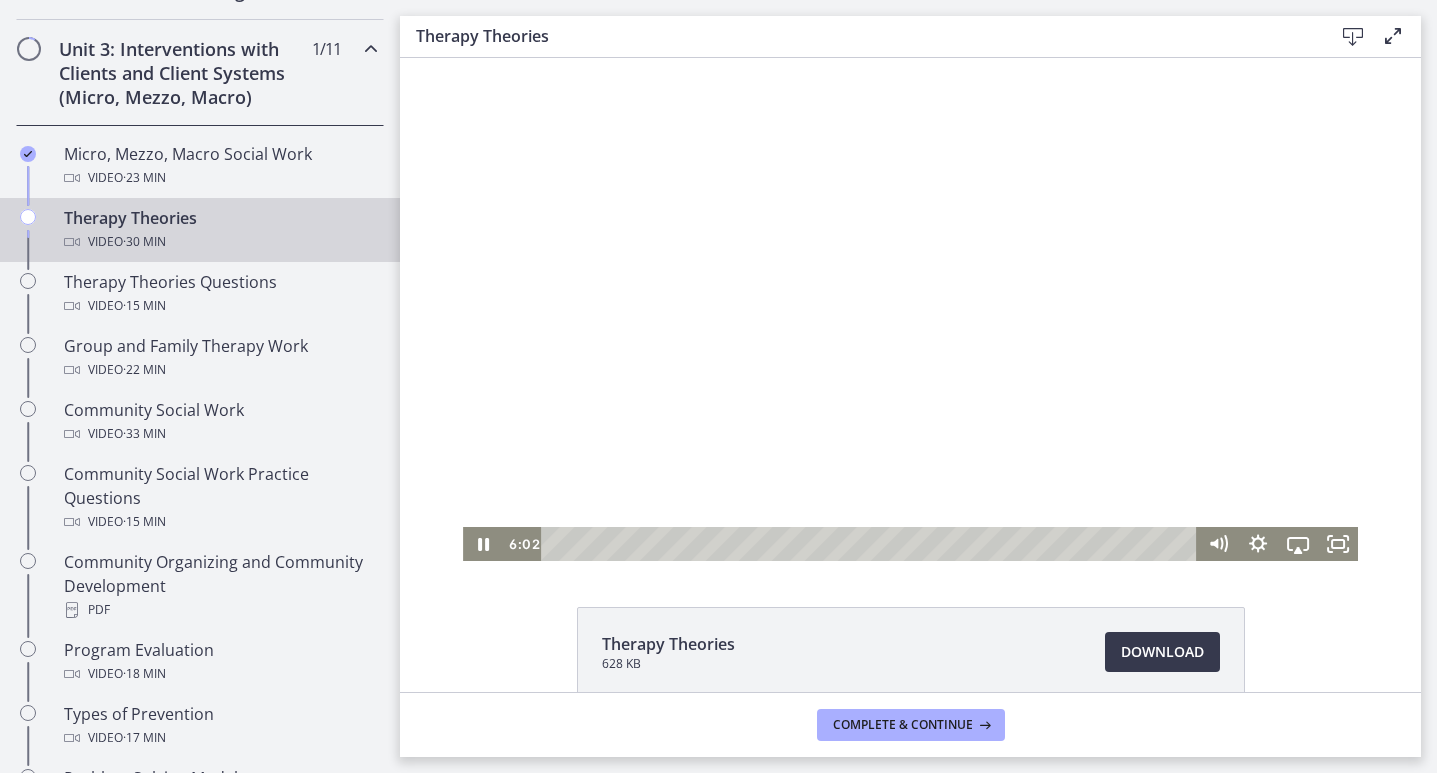 click at bounding box center [910, 309] 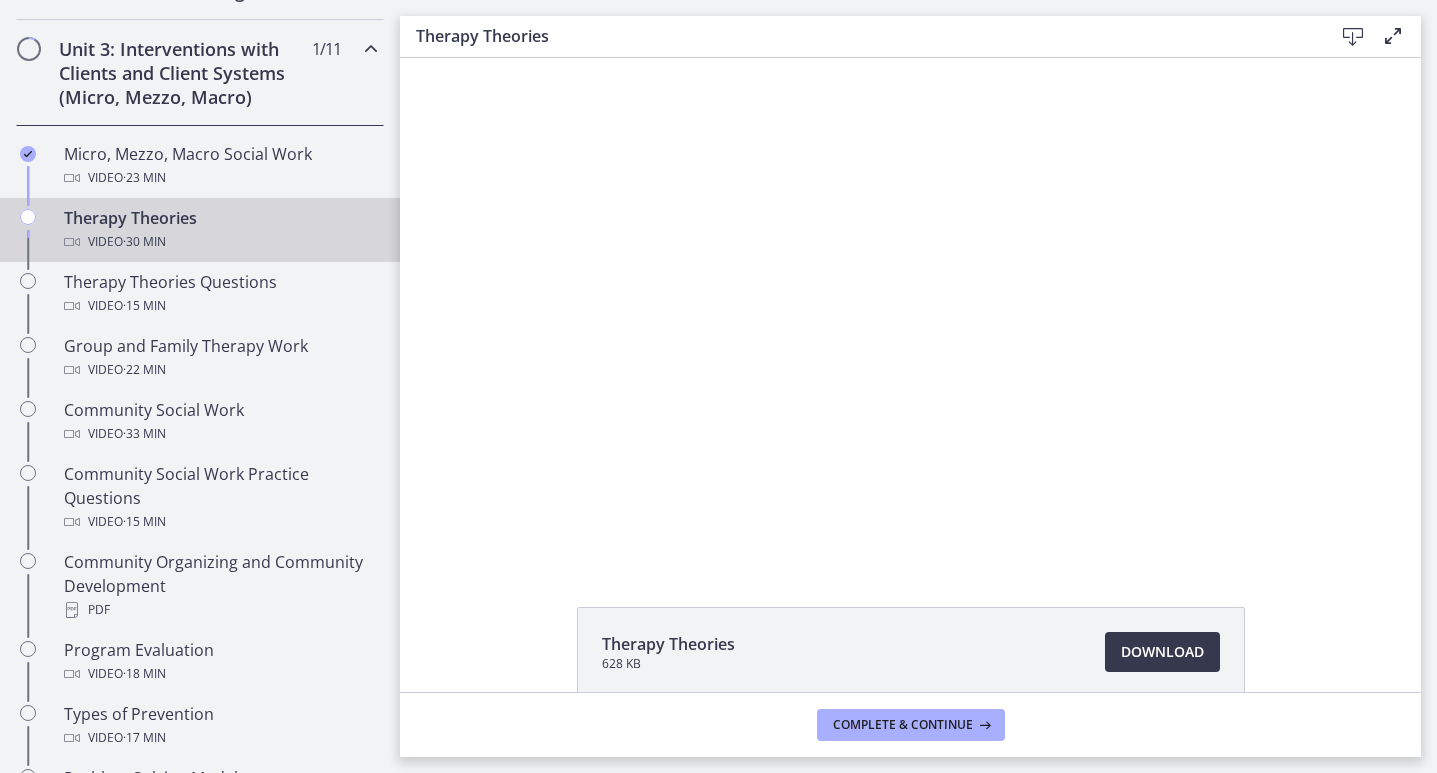click at bounding box center (463, 58) 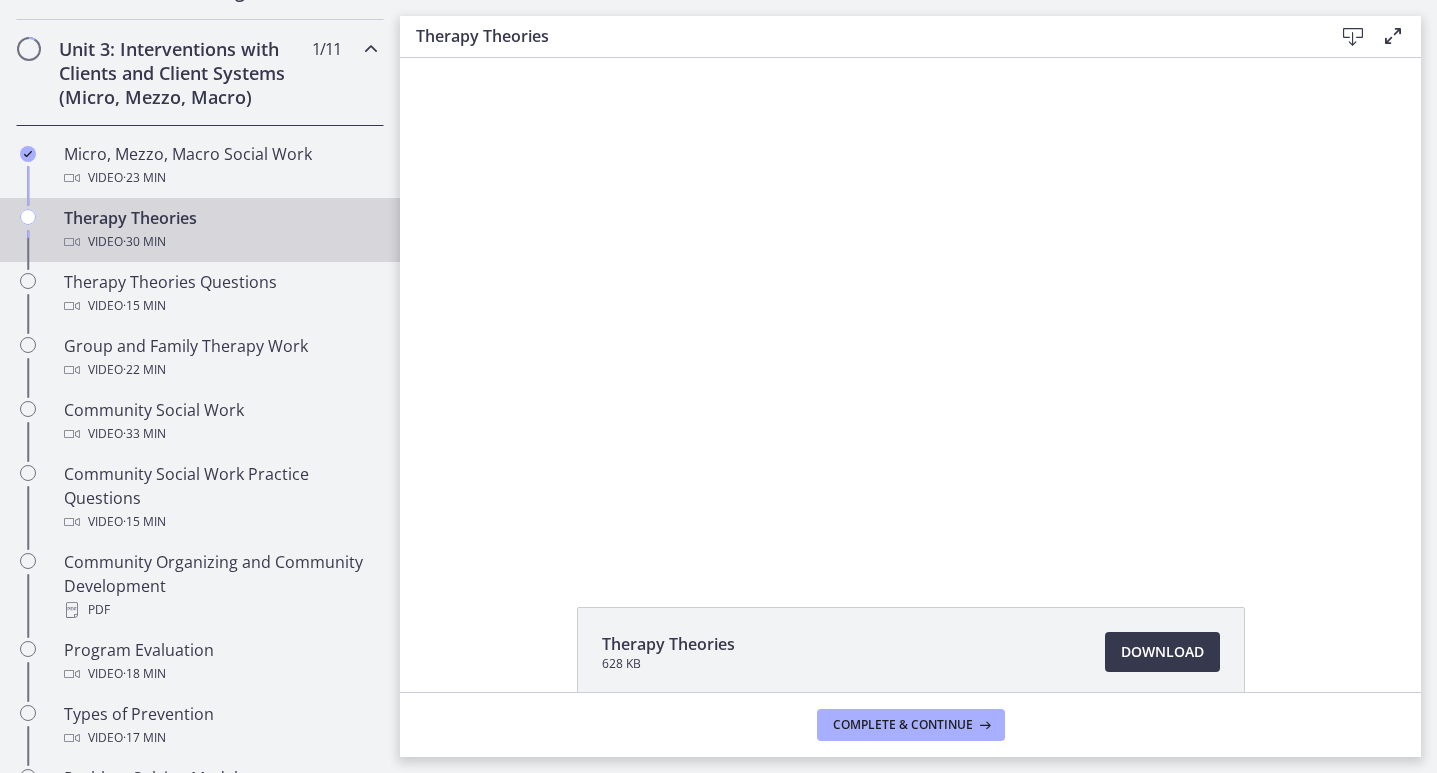 click at bounding box center (463, 58) 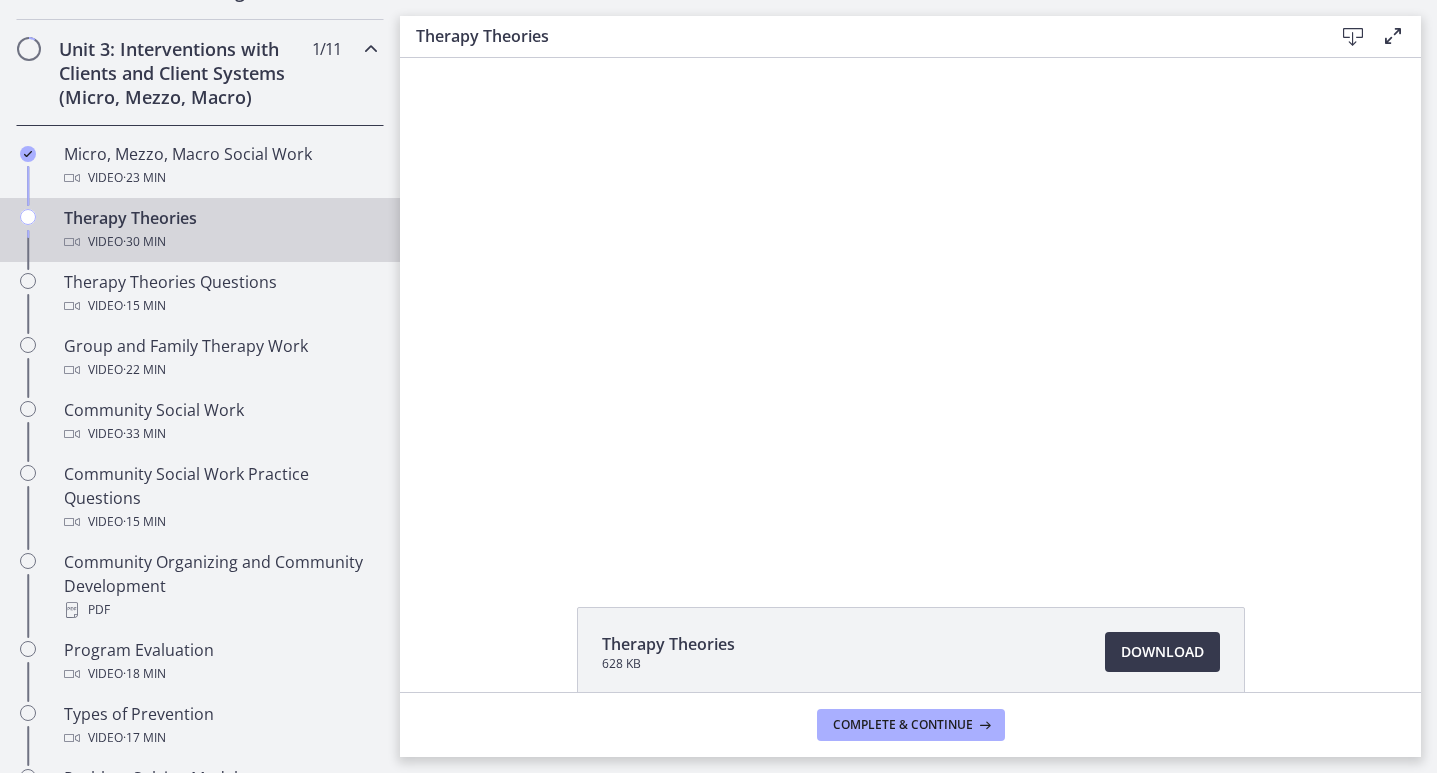 click at bounding box center (463, 58) 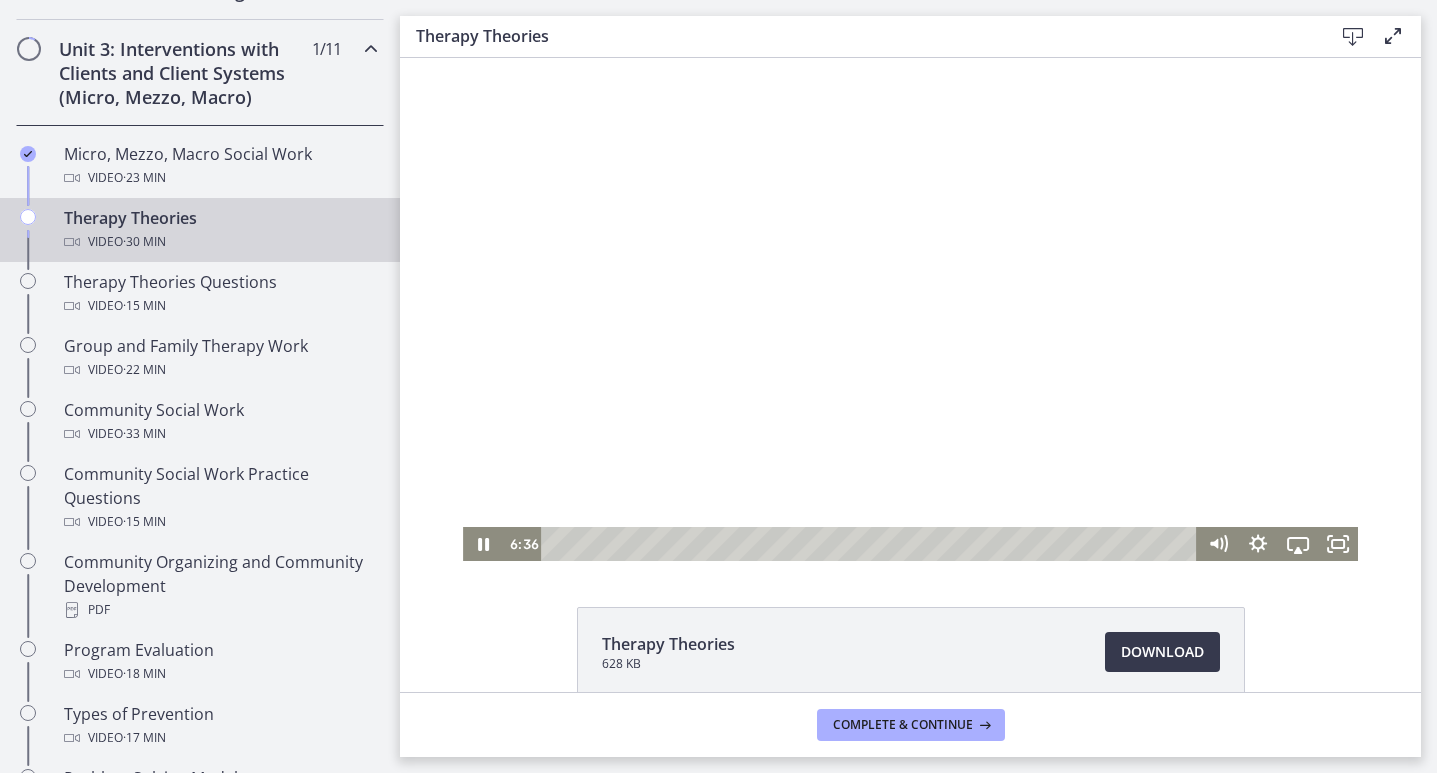 click at bounding box center [910, 309] 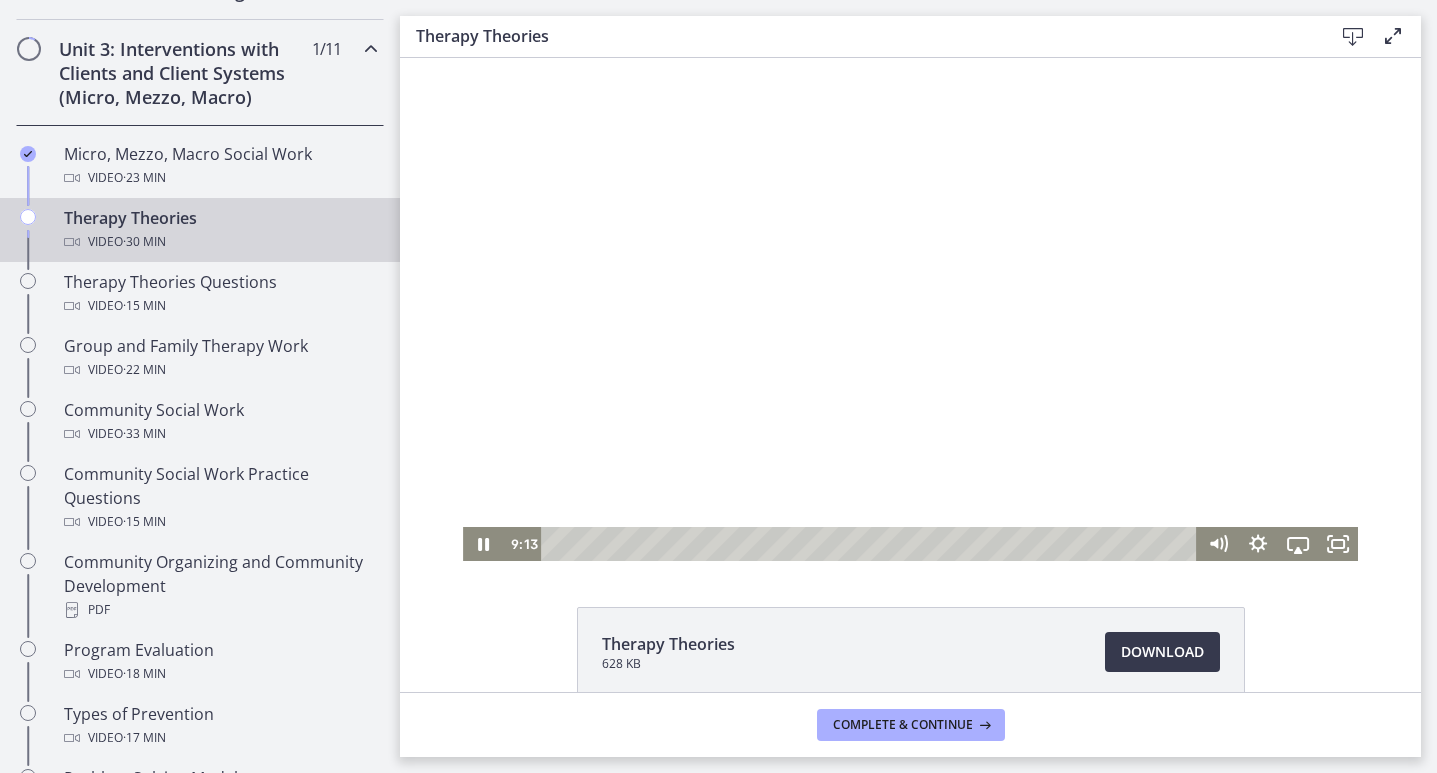 click at bounding box center (910, 309) 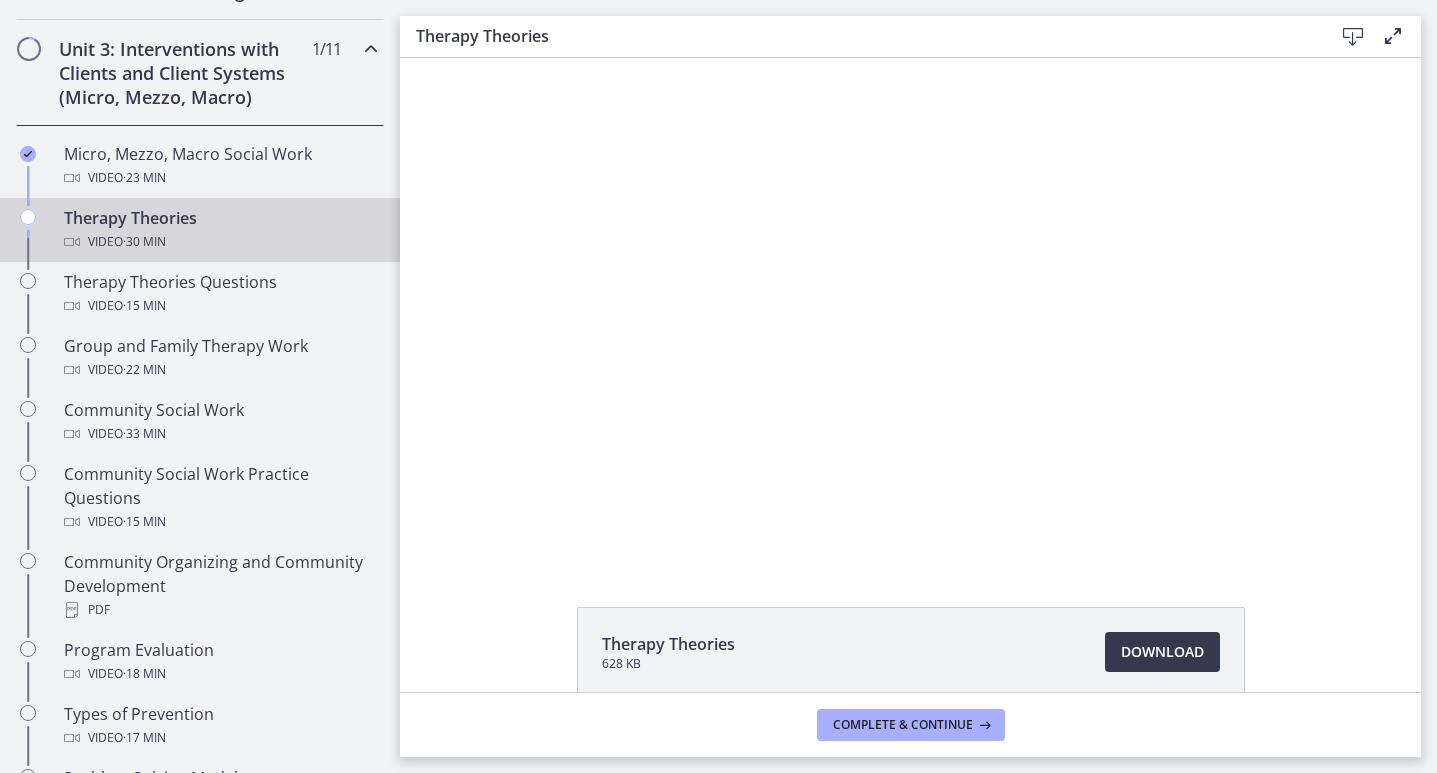 click at bounding box center [463, 58] 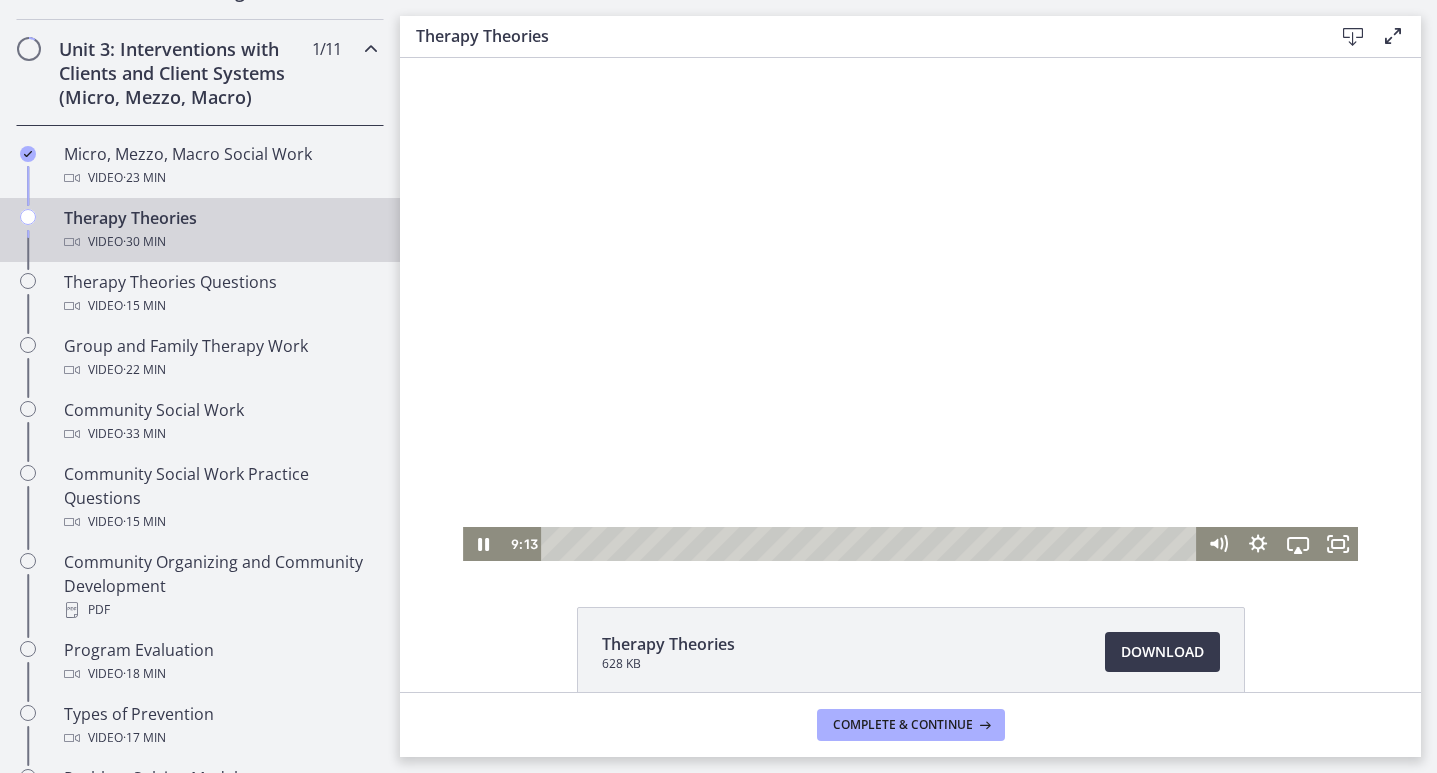 click at bounding box center [463, 58] 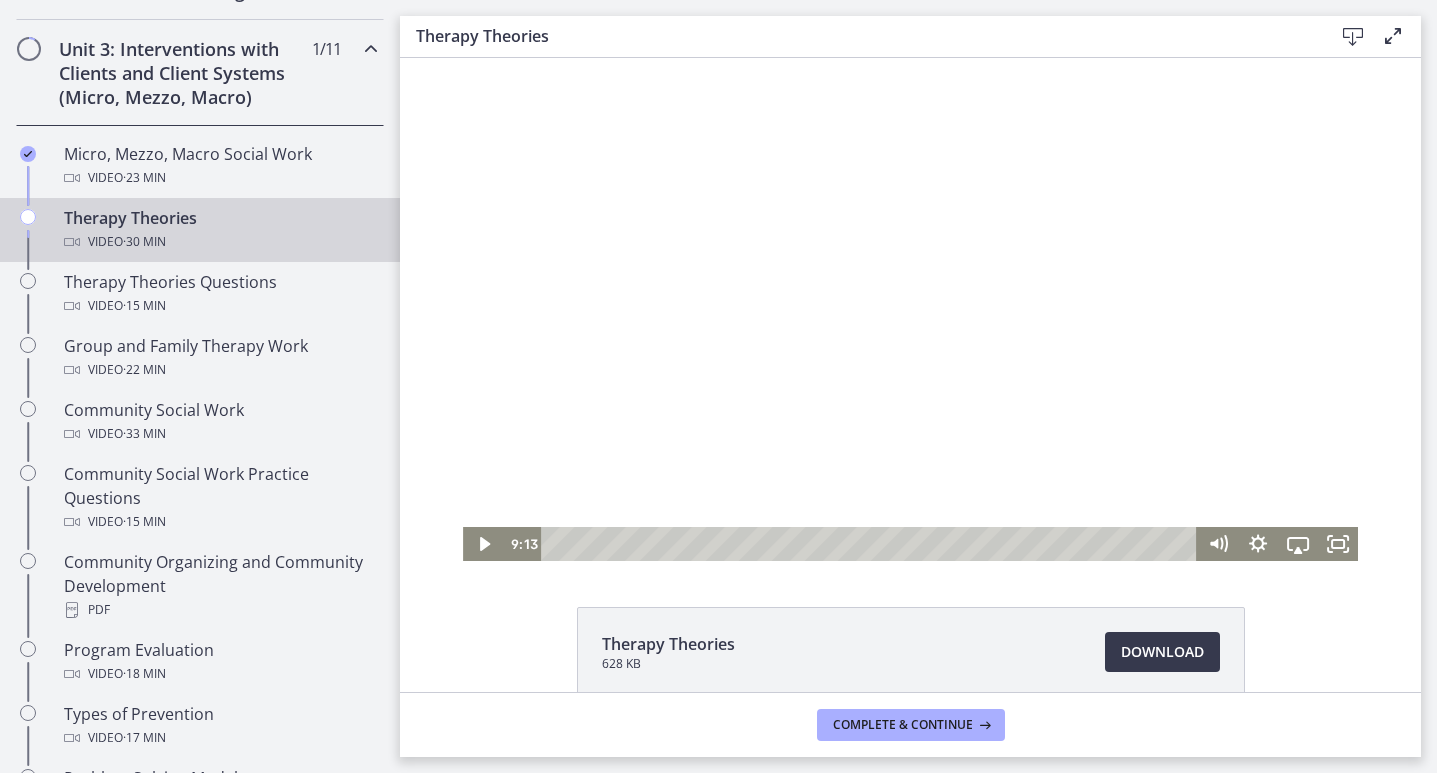 click at bounding box center (463, 58) 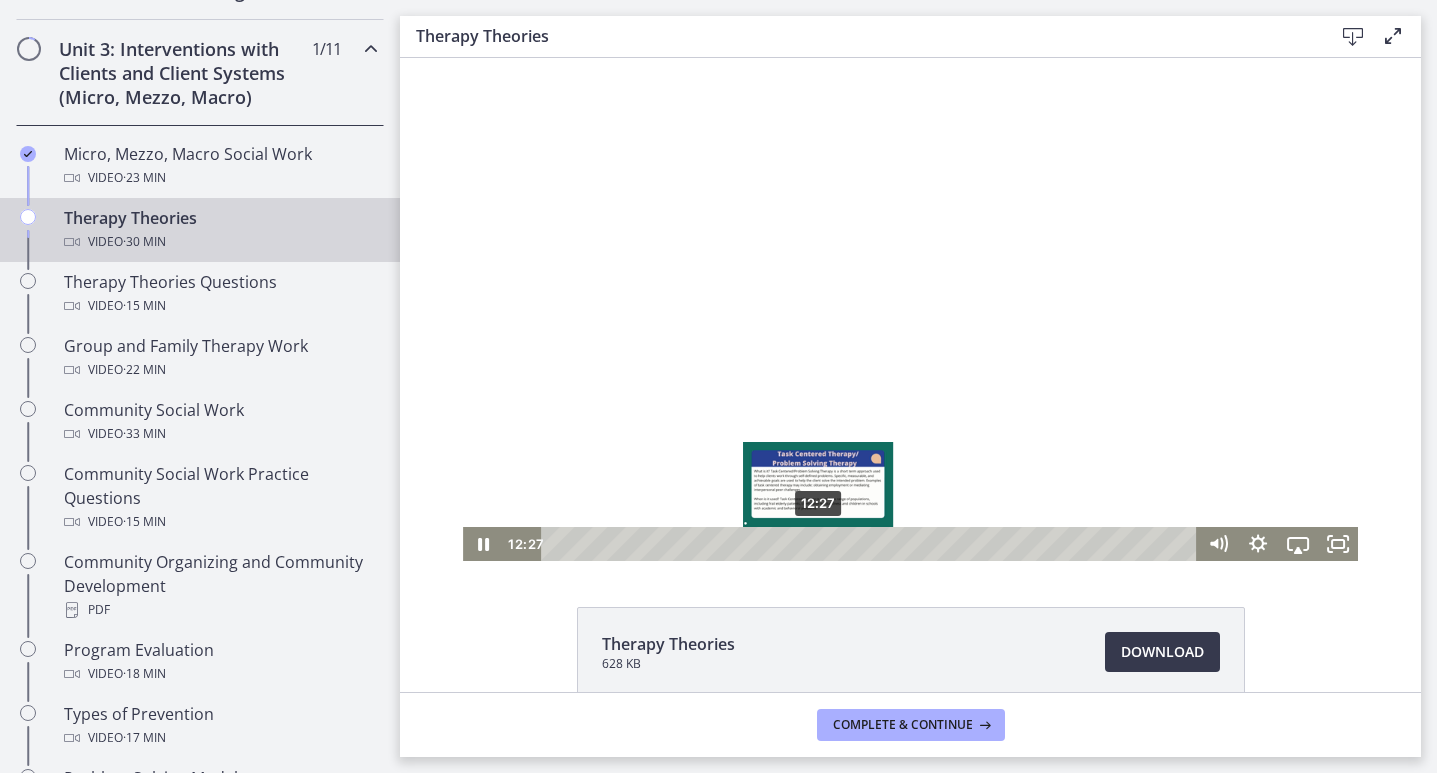 click on "12:27" at bounding box center [871, 544] 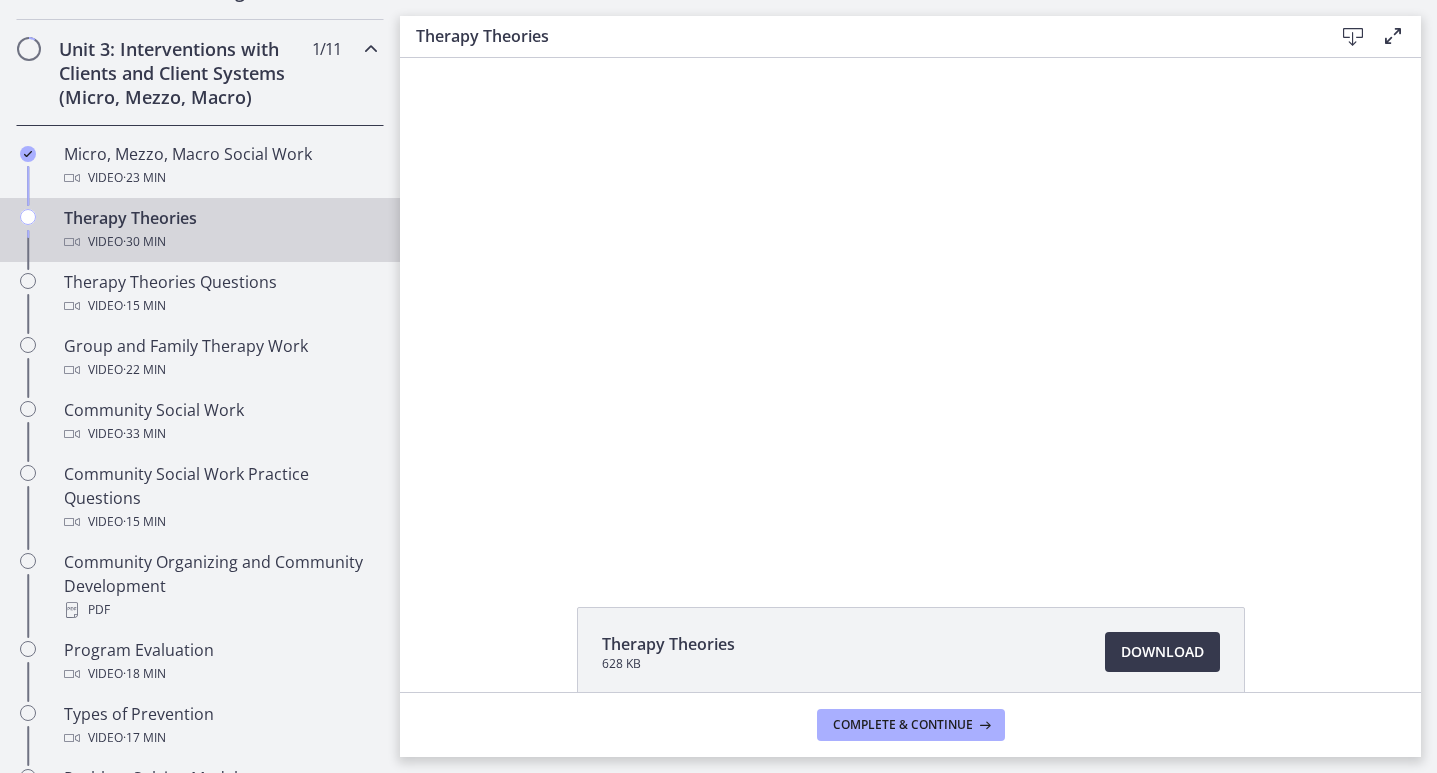 click at bounding box center [910, 309] 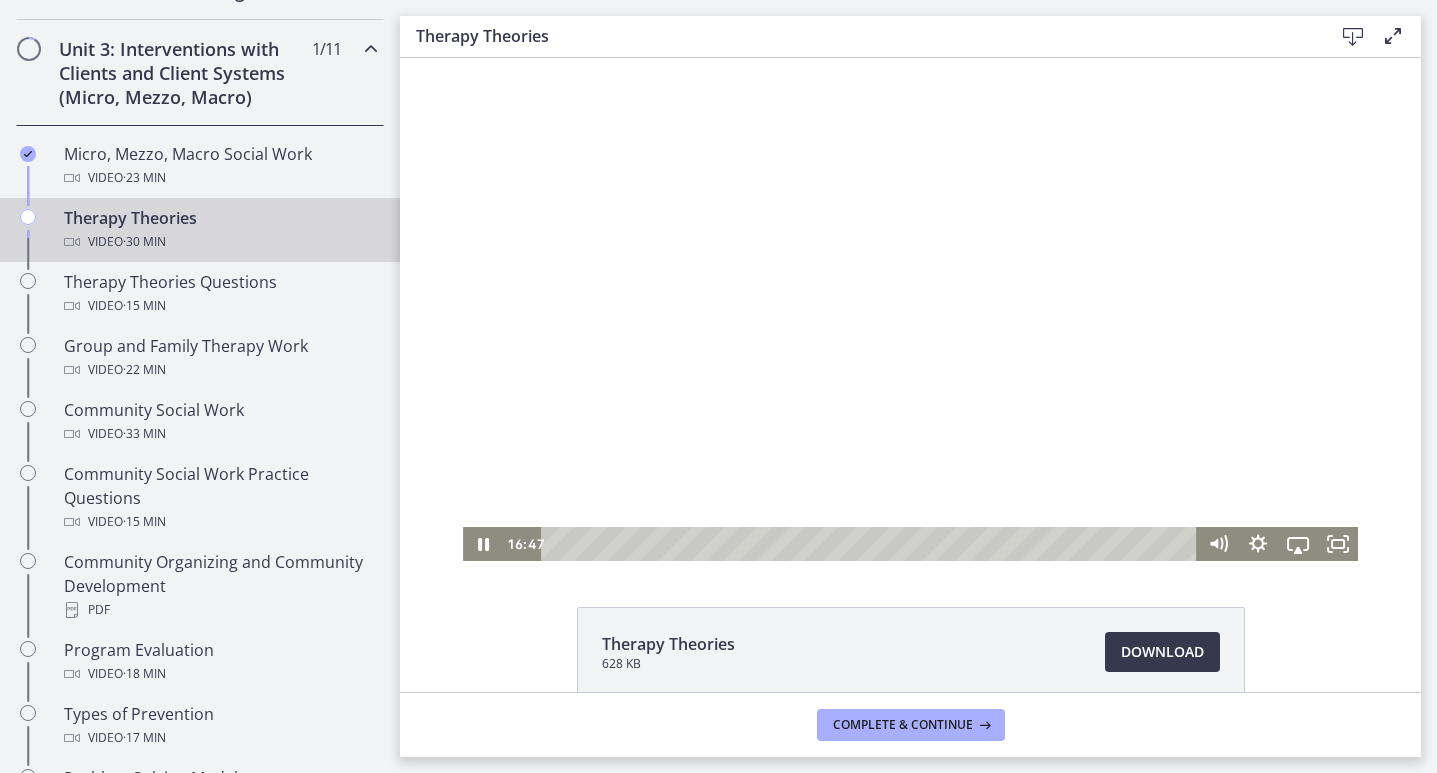 click at bounding box center (910, 309) 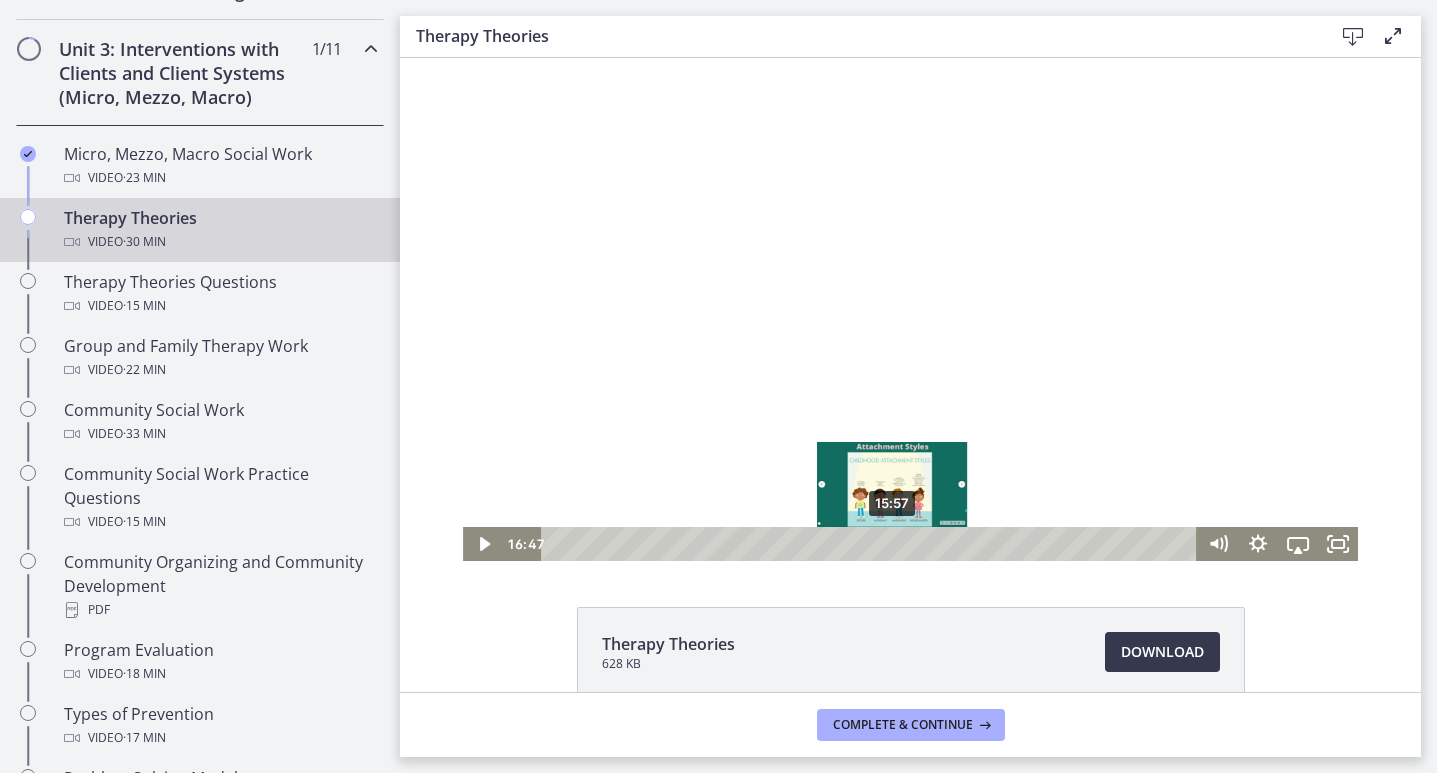 click on "15:57" at bounding box center [871, 544] 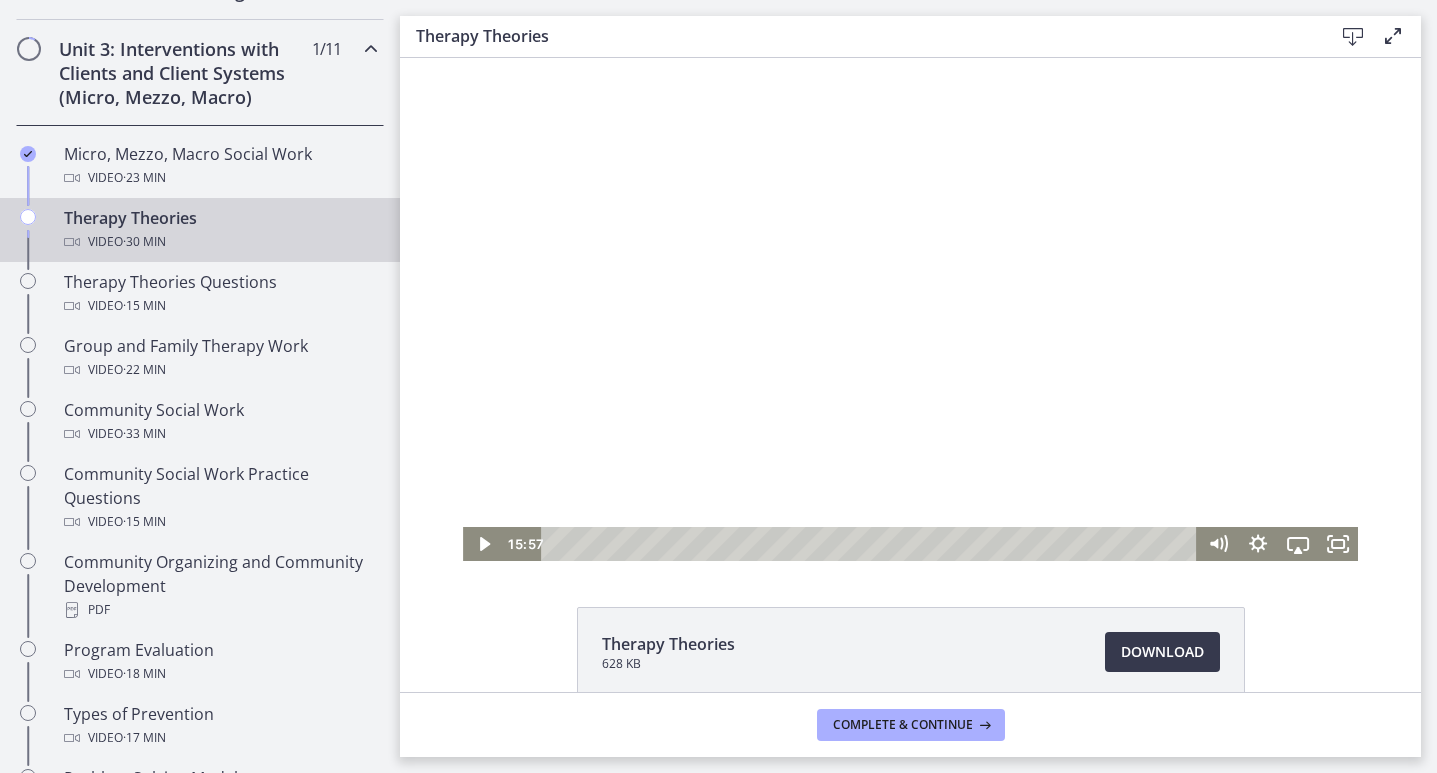 click at bounding box center [910, 309] 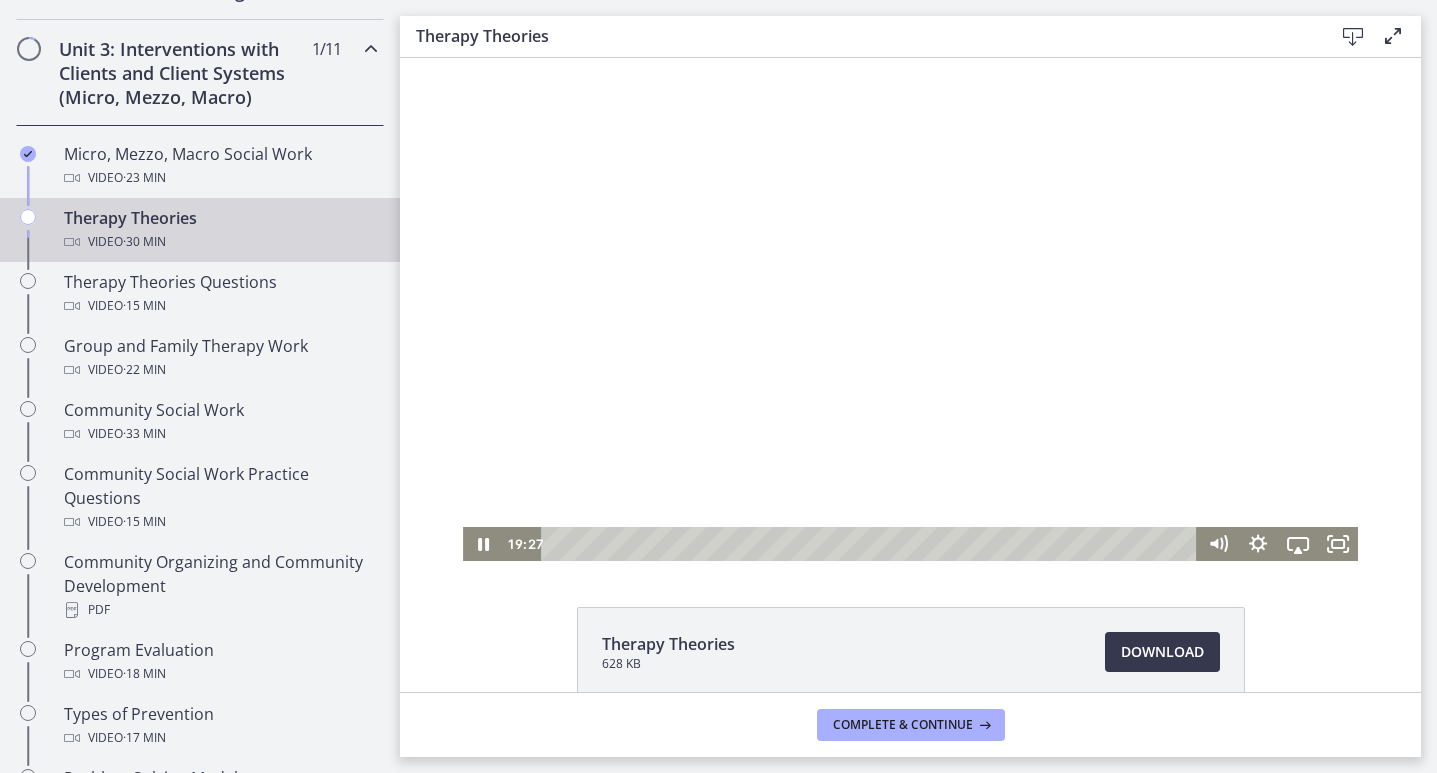 click at bounding box center (910, 309) 